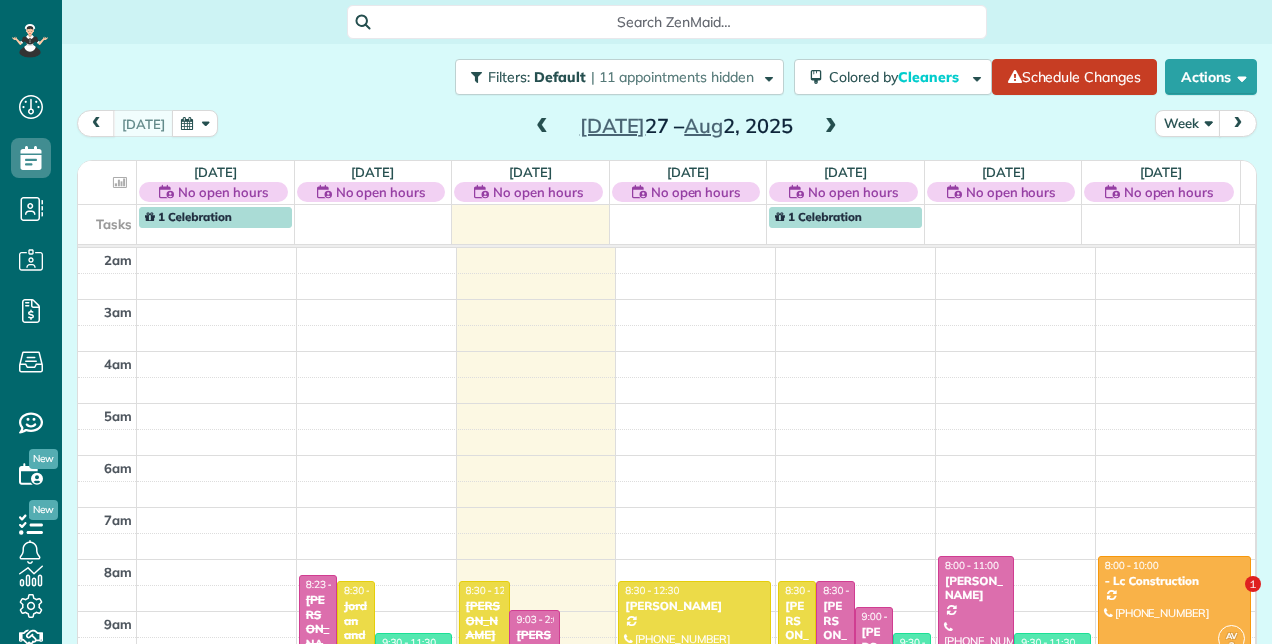 scroll, scrollTop: 0, scrollLeft: 0, axis: both 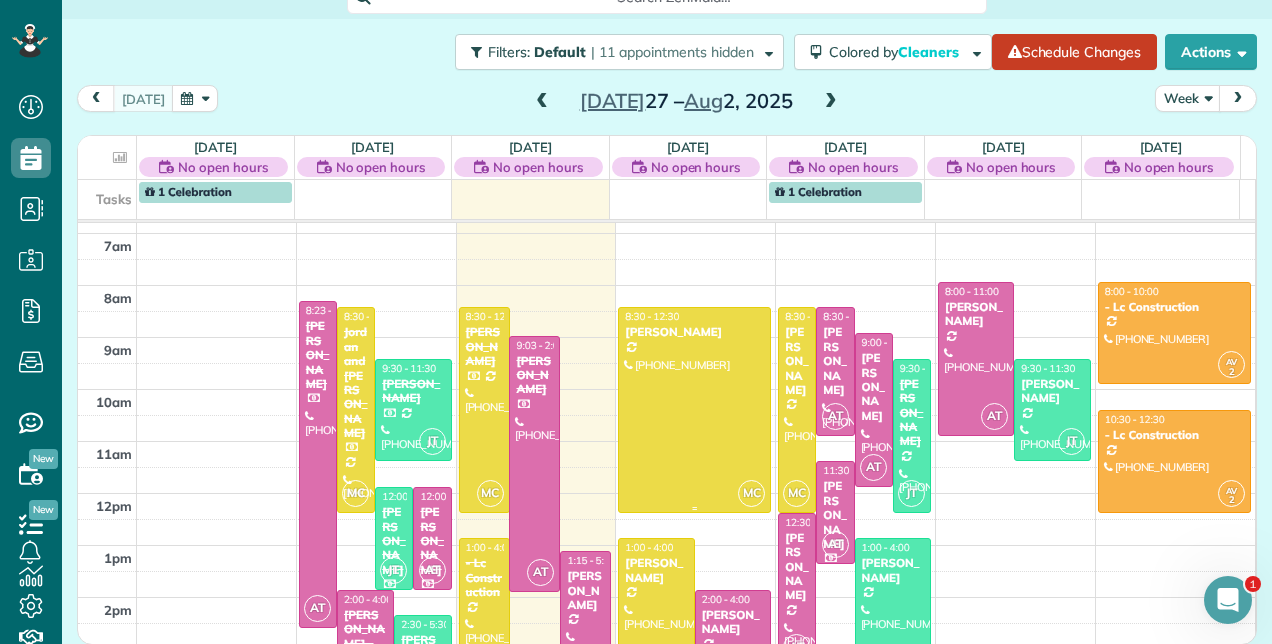 click at bounding box center [694, 409] 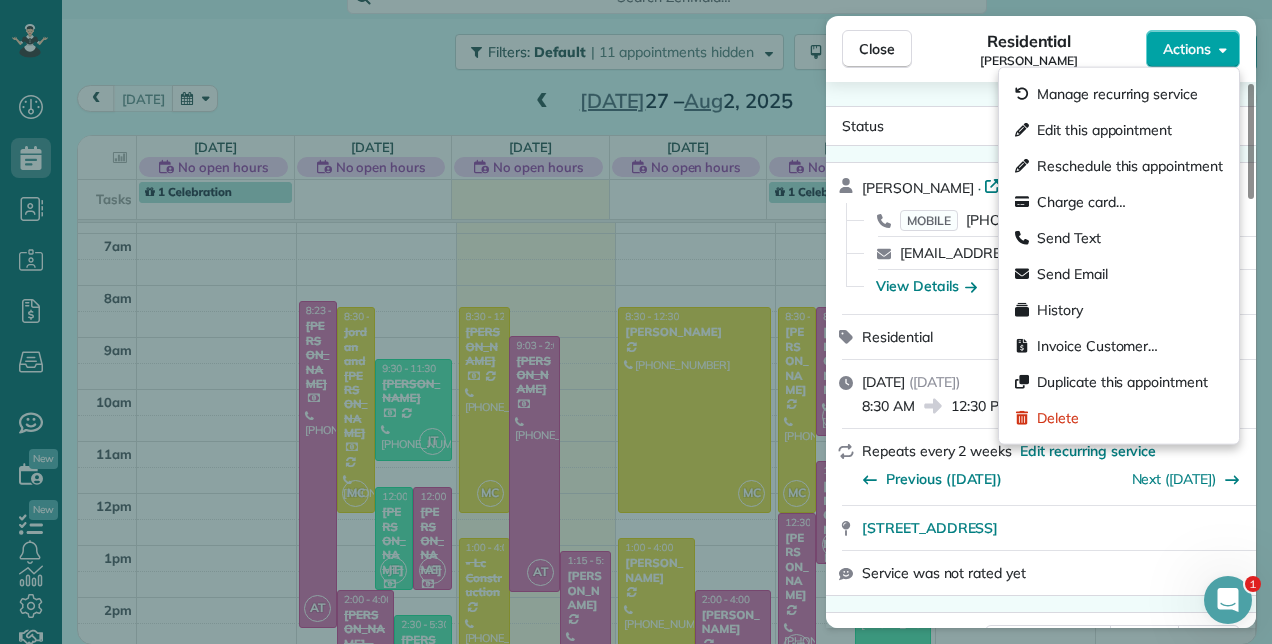 click 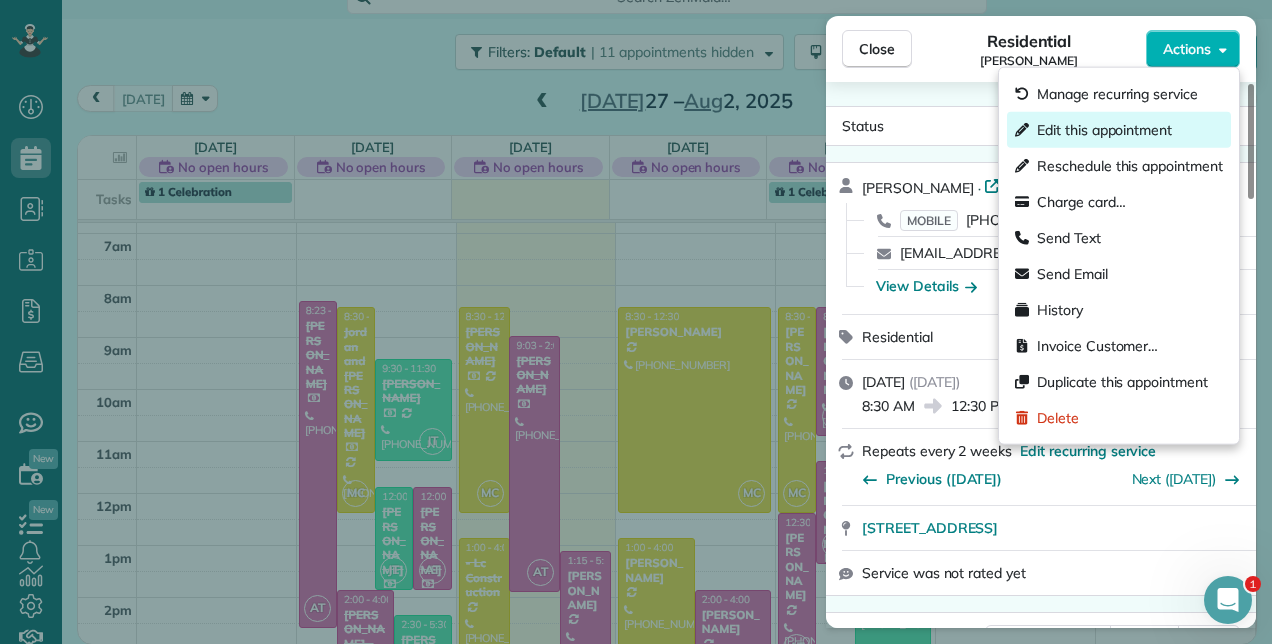 click on "Edit this appointment" at bounding box center (1104, 130) 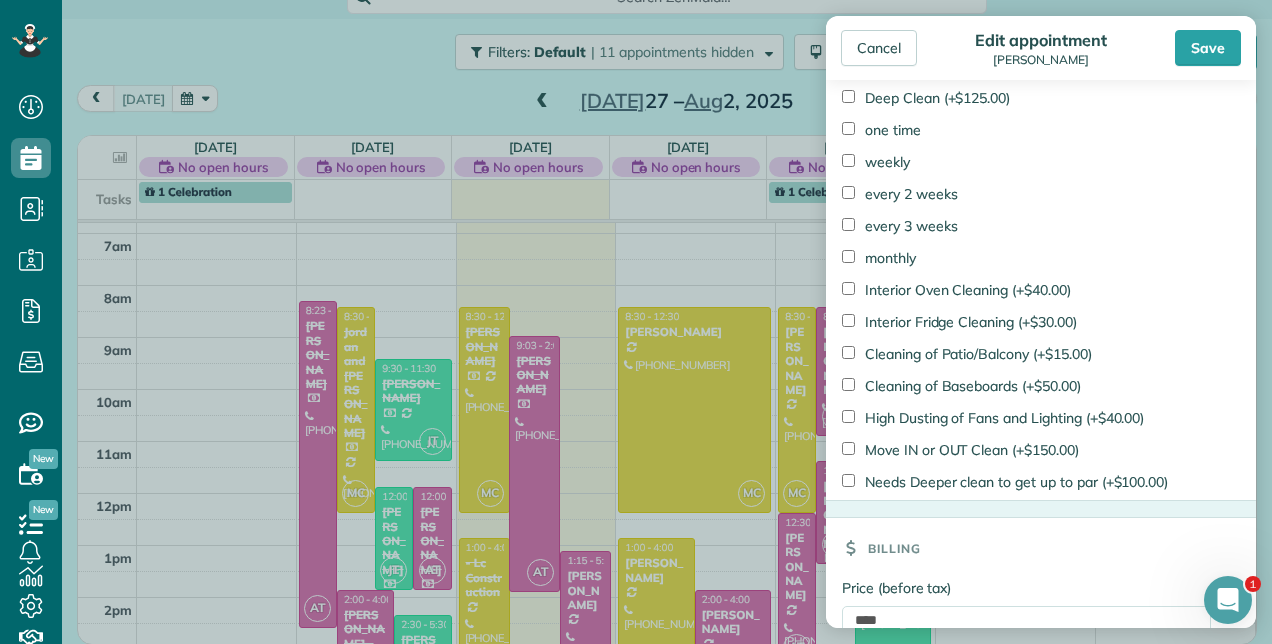 scroll, scrollTop: 1465, scrollLeft: 0, axis: vertical 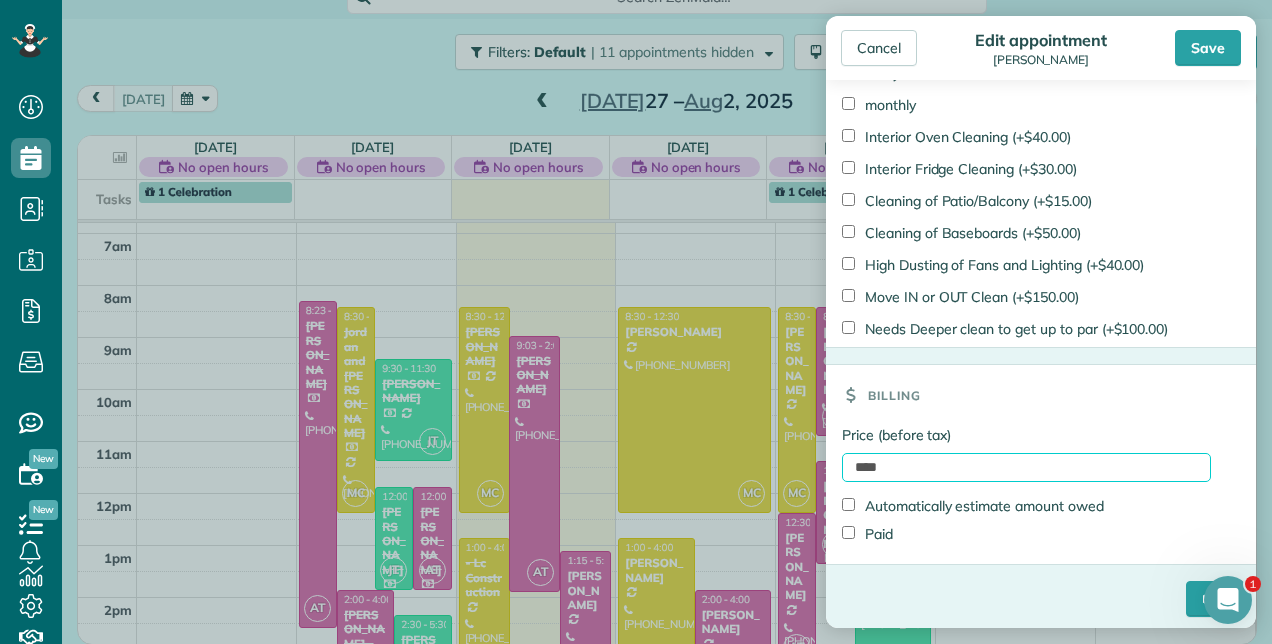 click on "****" at bounding box center (1026, 467) 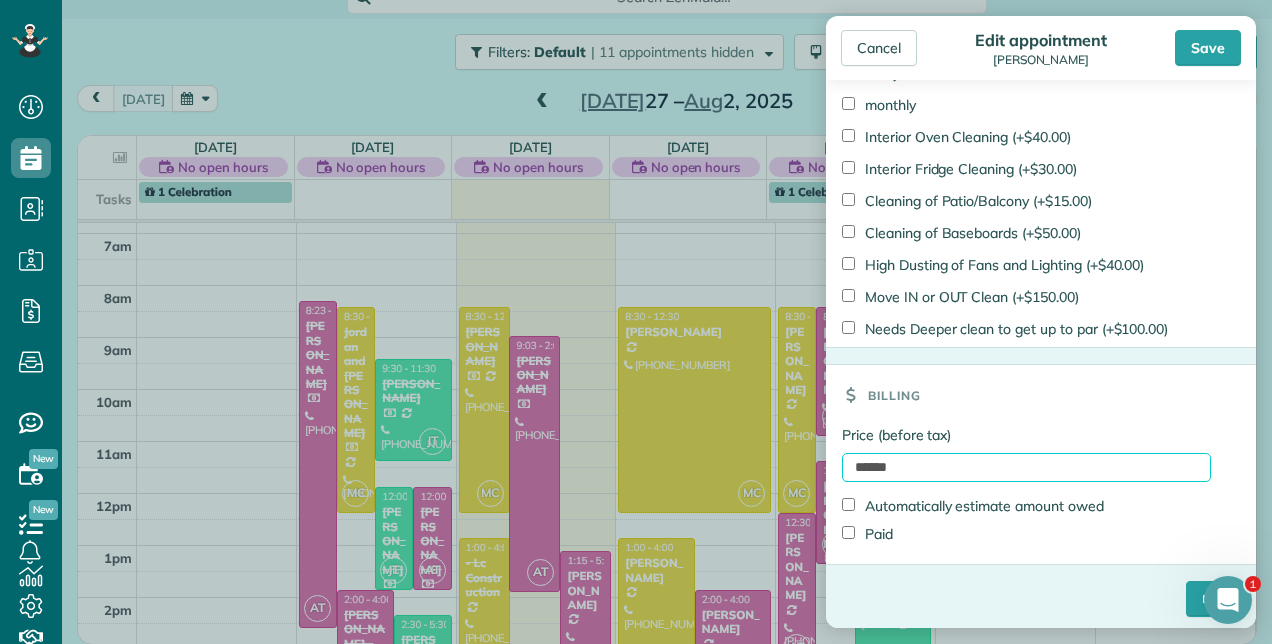 type on "******" 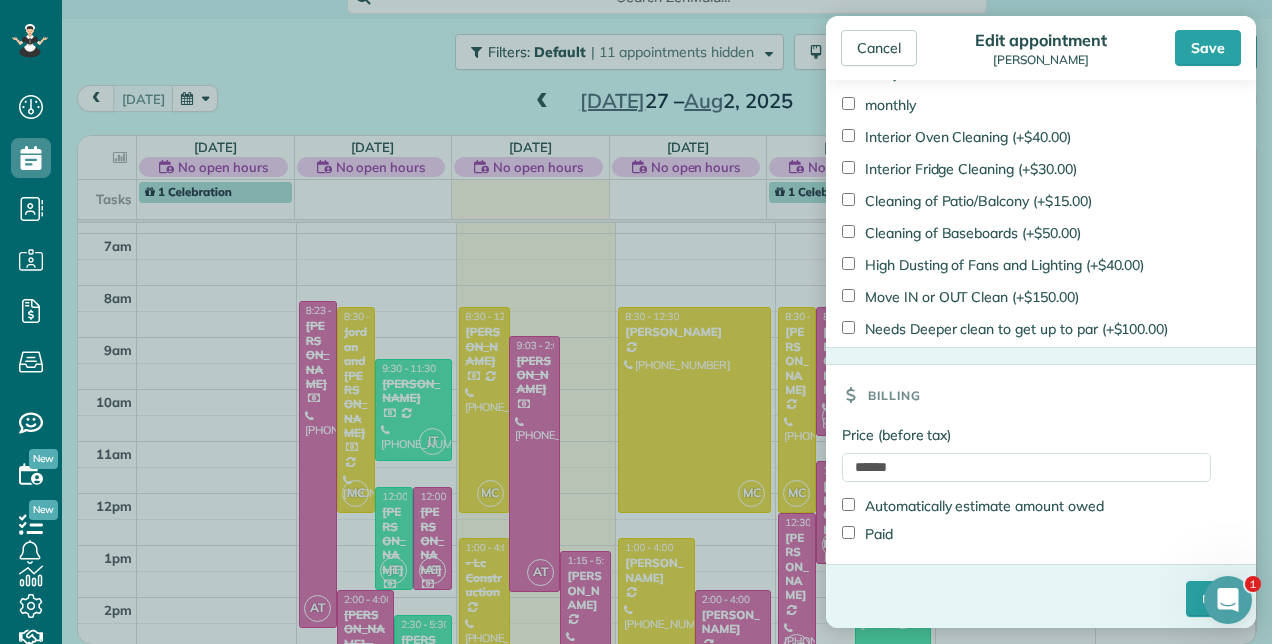 click on "Paid" at bounding box center (867, 534) 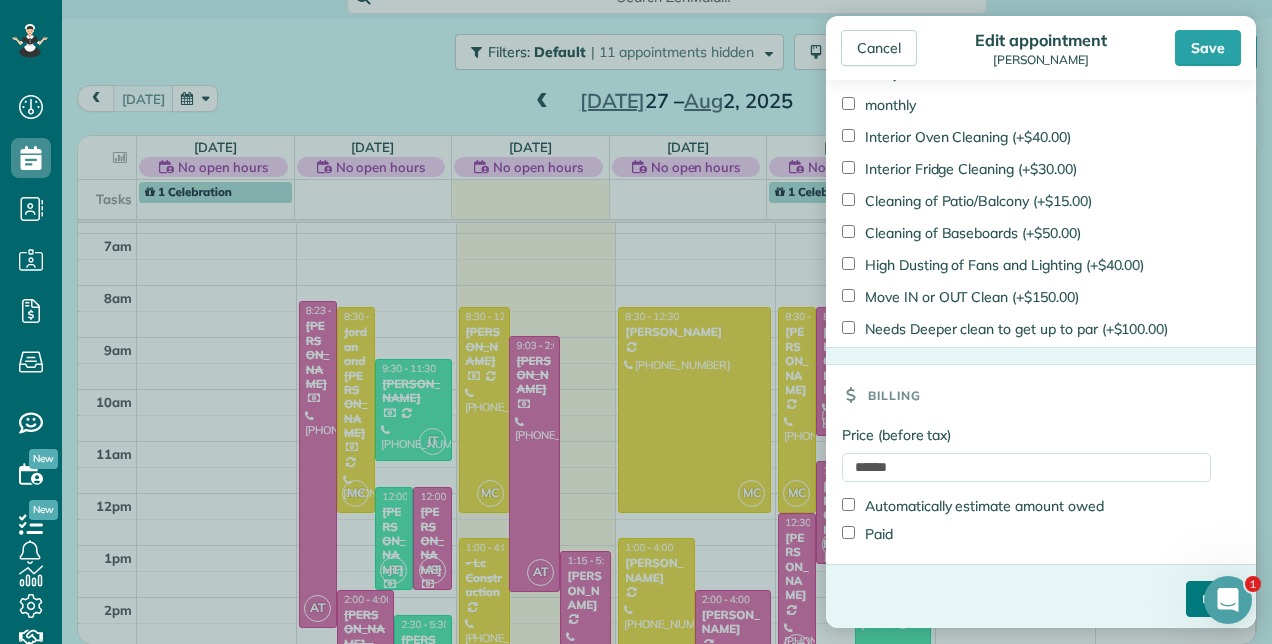 click on "****" at bounding box center [1213, 599] 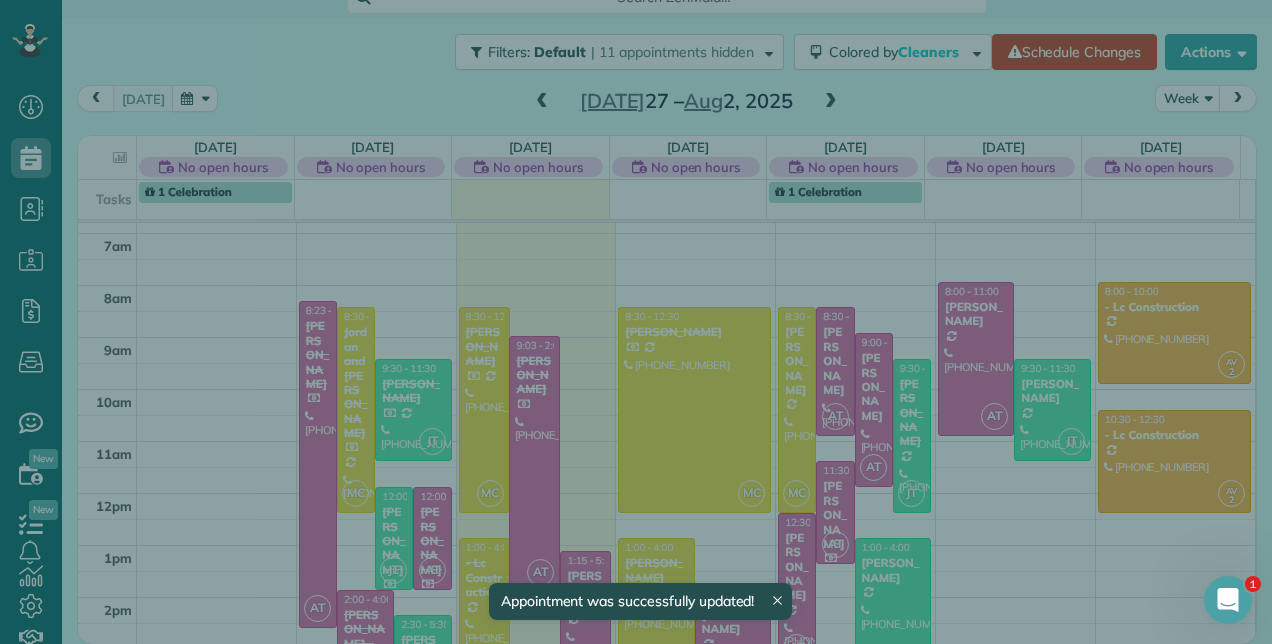 scroll, scrollTop: 24, scrollLeft: 0, axis: vertical 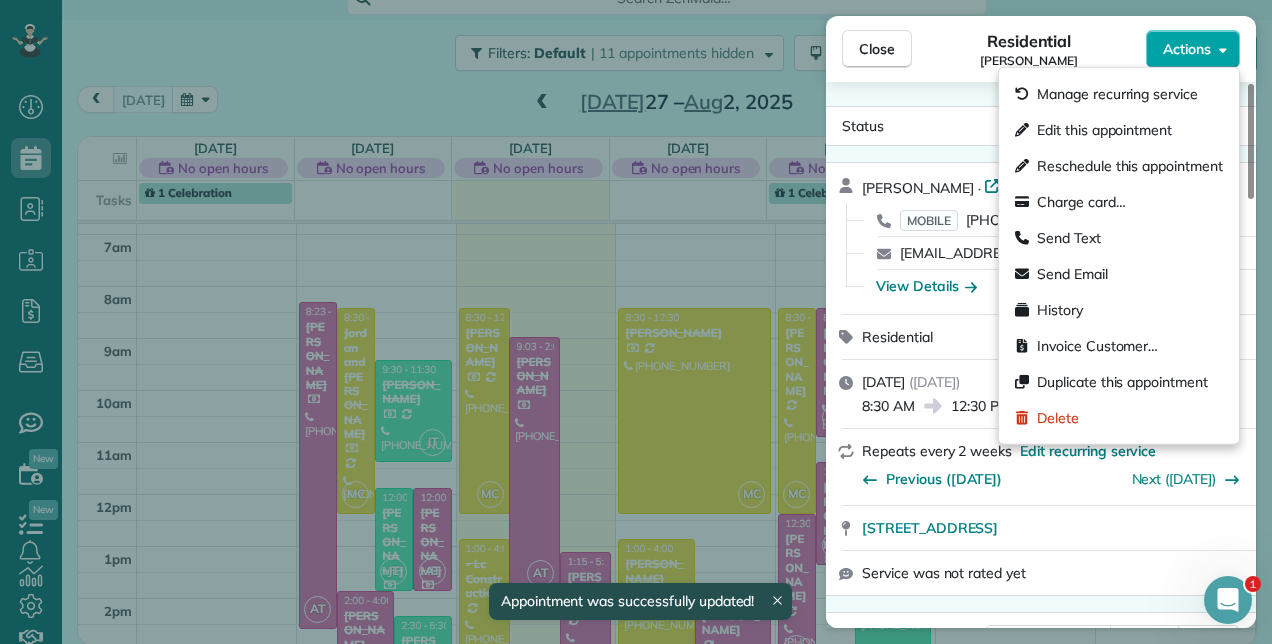 click on "Actions" at bounding box center (1193, 49) 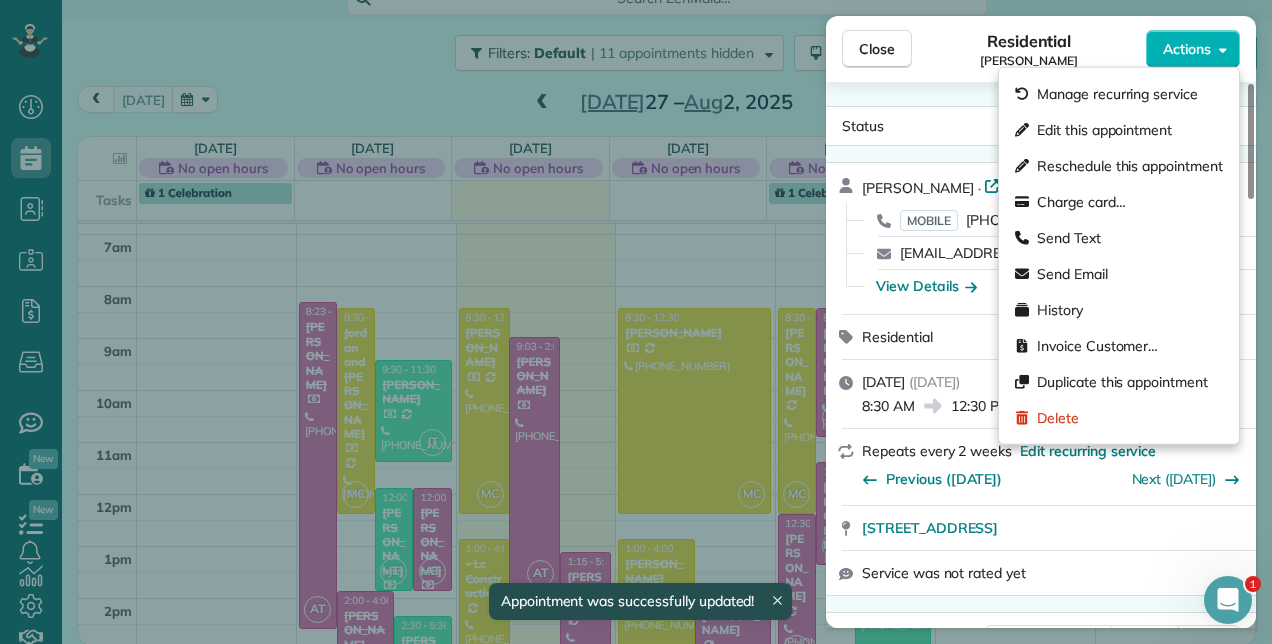 drag, startPoint x: 722, startPoint y: 241, endPoint x: 705, endPoint y: 243, distance: 17.117243 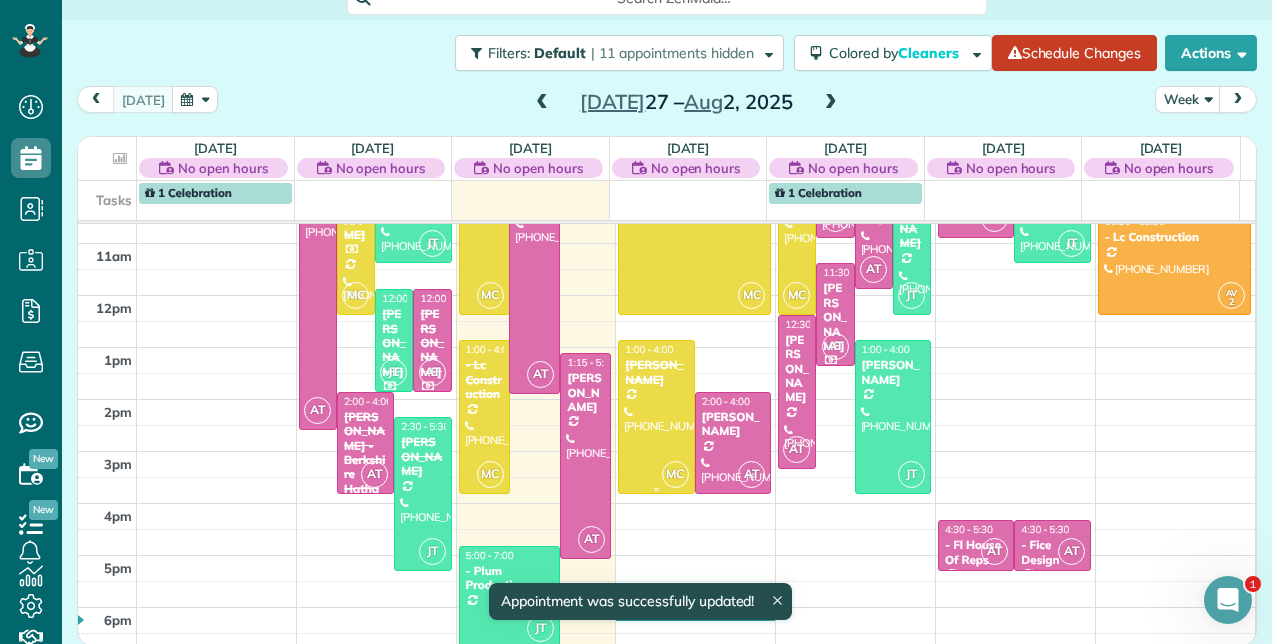 scroll, scrollTop: 348, scrollLeft: 0, axis: vertical 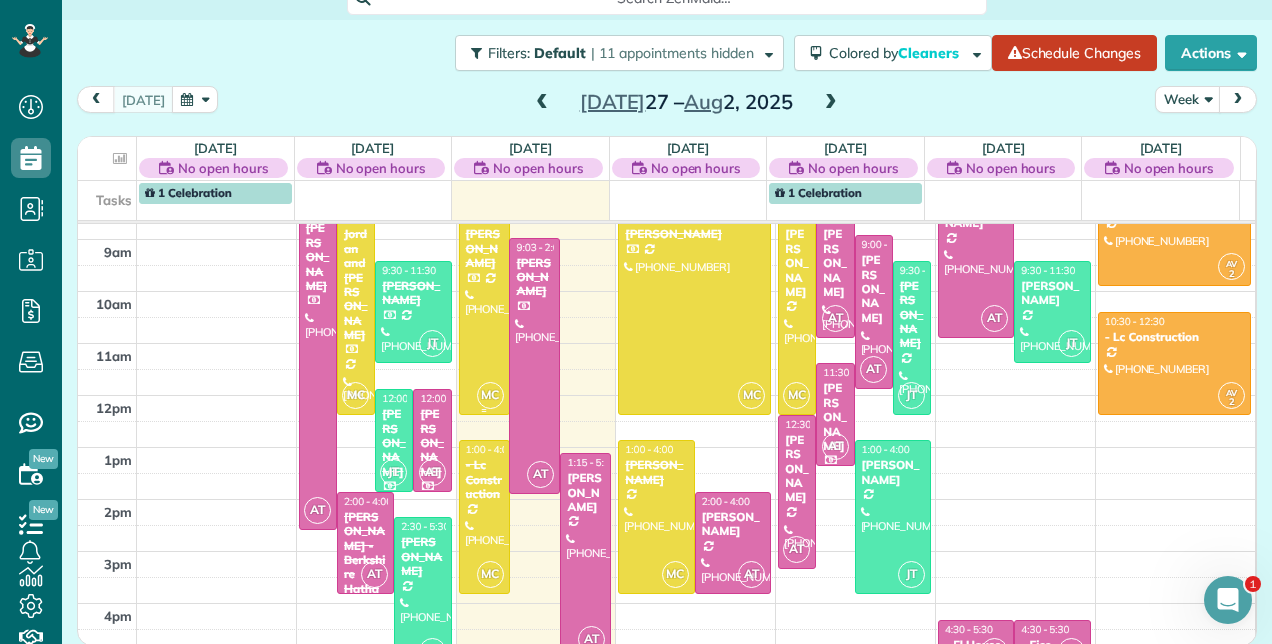 click on "[PERSON_NAME]" at bounding box center [484, 248] 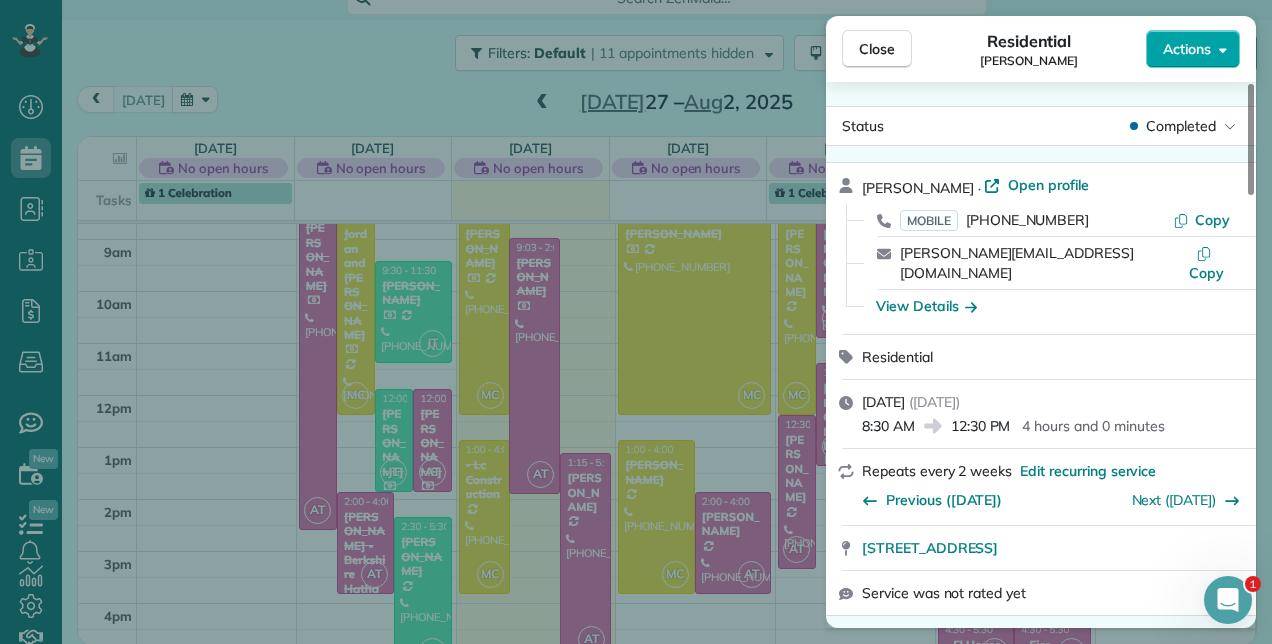 click 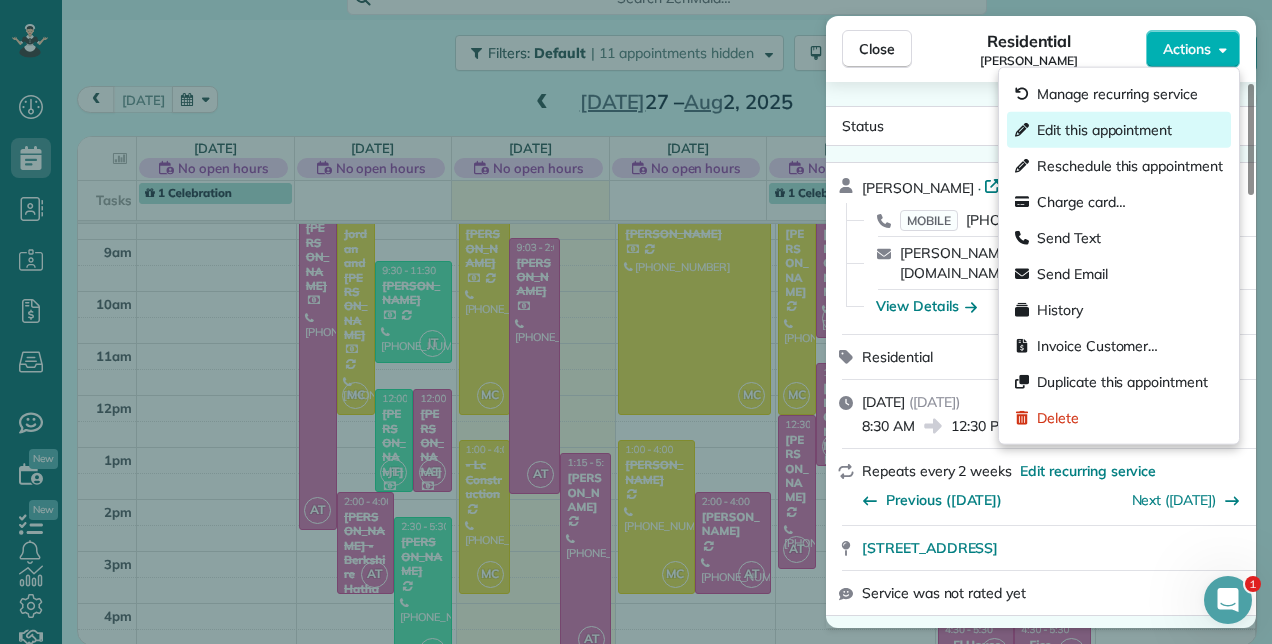click on "Edit this appointment" at bounding box center (1104, 130) 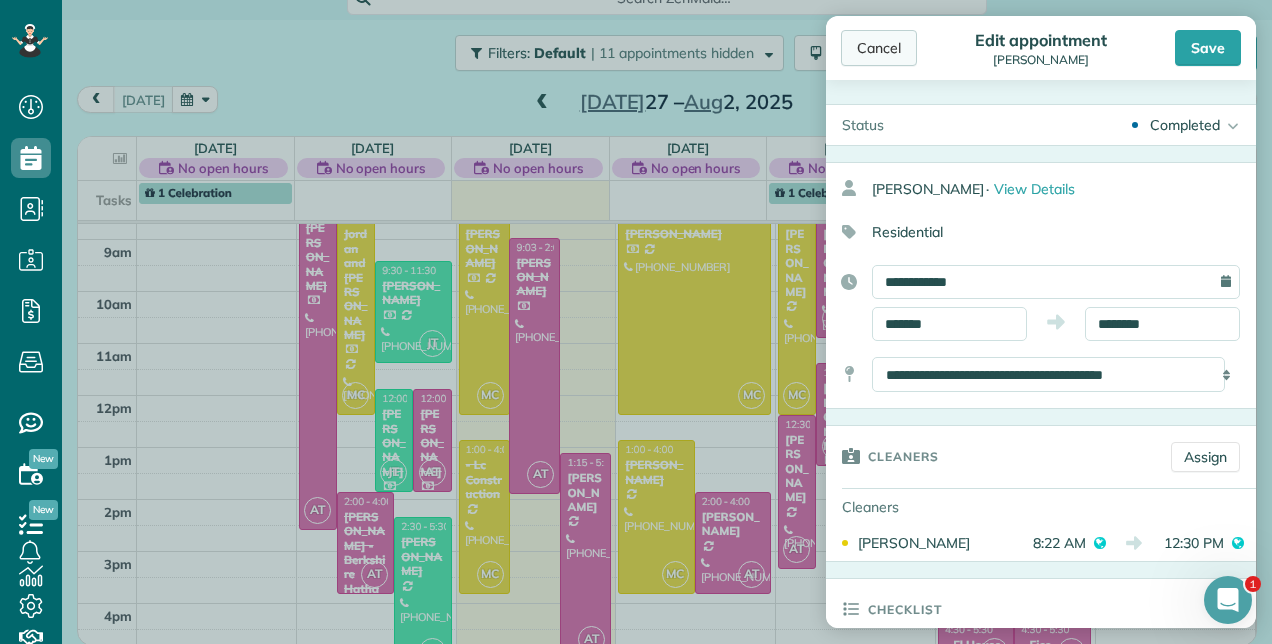 click on "Cancel" at bounding box center (879, 48) 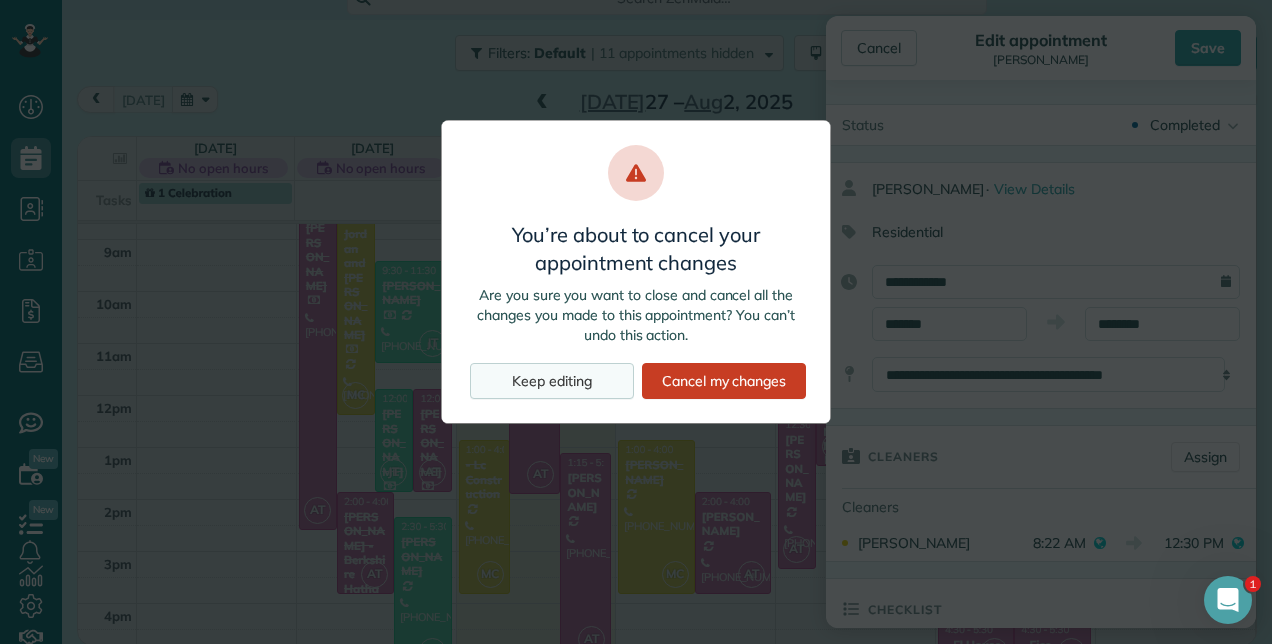 click on "Keep editing" at bounding box center [552, 381] 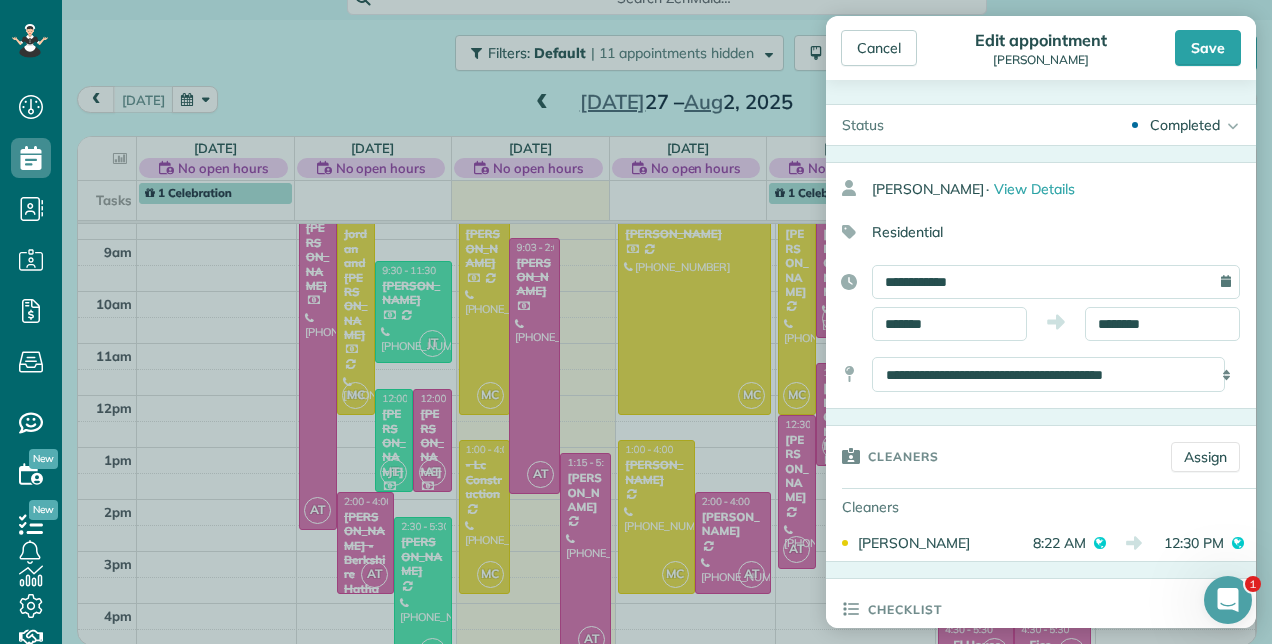 click on "Dashboard
Scheduling
Calendar View
List View
Dispatch View - Weekly scheduling (Beta)" at bounding box center (636, 322) 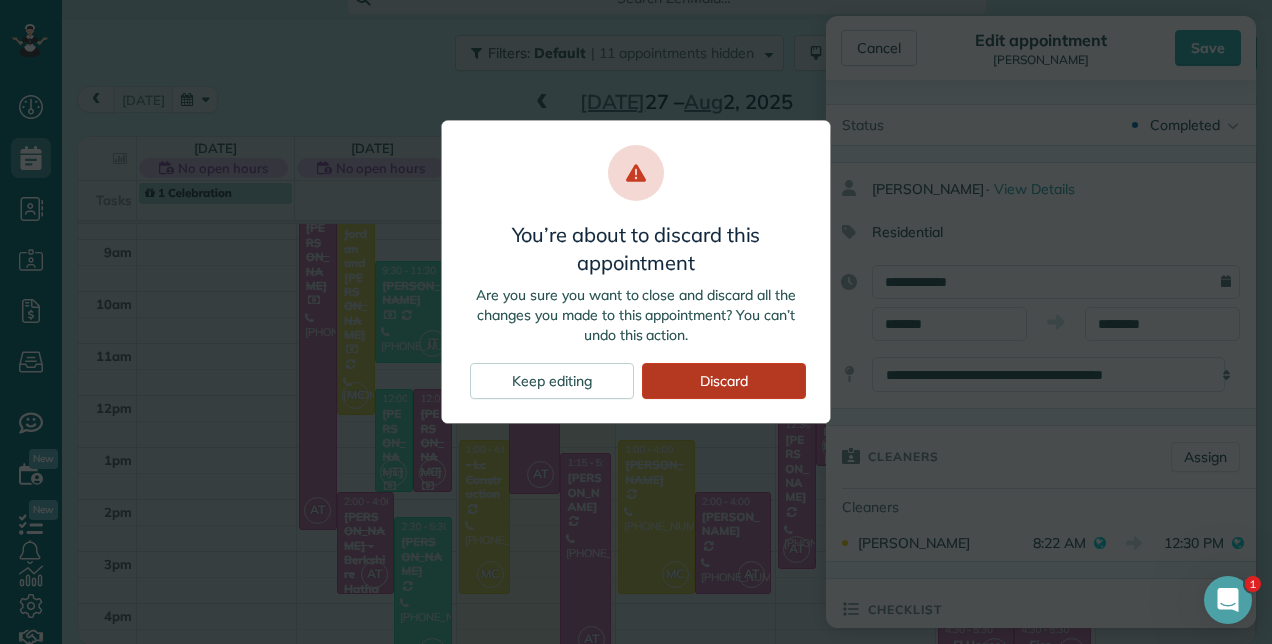 click on "Discard" at bounding box center [724, 381] 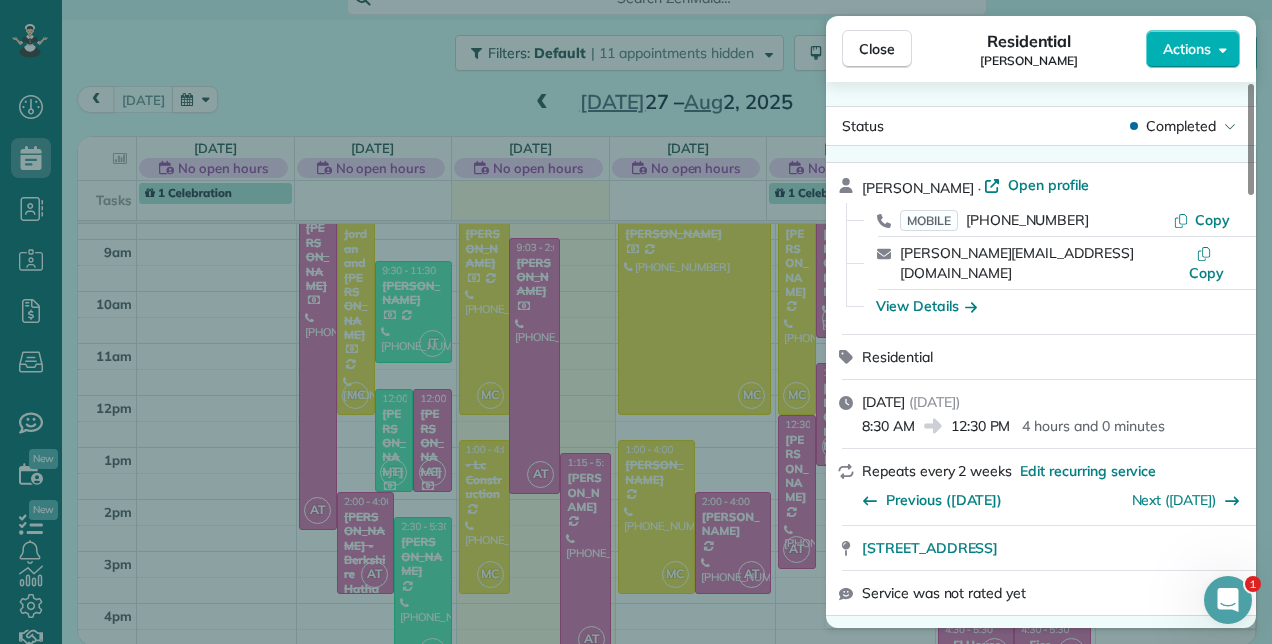 click on "Close Residential [PERSON_NAME] Actions Status Completed [PERSON_NAME] · Open profile MOBILE [PHONE_NUMBER] Copy [PERSON_NAME][EMAIL_ADDRESS][DOMAIN_NAME] Copy View Details Residential [DATE] ( [DATE] ) 8:30 AM 12:30 PM 4 hours and 0 minutes Repeats every 2 weeks Edit recurring service Previous ([DATE]) Next ([DATE]) [STREET_ADDRESS] Service was not rated yet Cleaners Time in and out Assign Invite Team No team assigned yet Cleaners [PERSON_NAME] 8:22 AM 12:30 PM Checklist Try Now Keep this appointment up to your standards. Stay on top of every detail, keep your cleaners organised, and your client happy. Assign a checklist Watch a 5 min demo Billing Billing actions Service Add an item Overcharge $0.00 Discount $0.00 Coupon discount - Primary tax - Secondary tax - Total appointment price $0.00 Tips collected New feature! $0.00 Paid Total including tip $0.00 Get paid online in no-time! Send an invoice and reward your cleaners with tips Charge customer credit card Construction clean up" at bounding box center (636, 322) 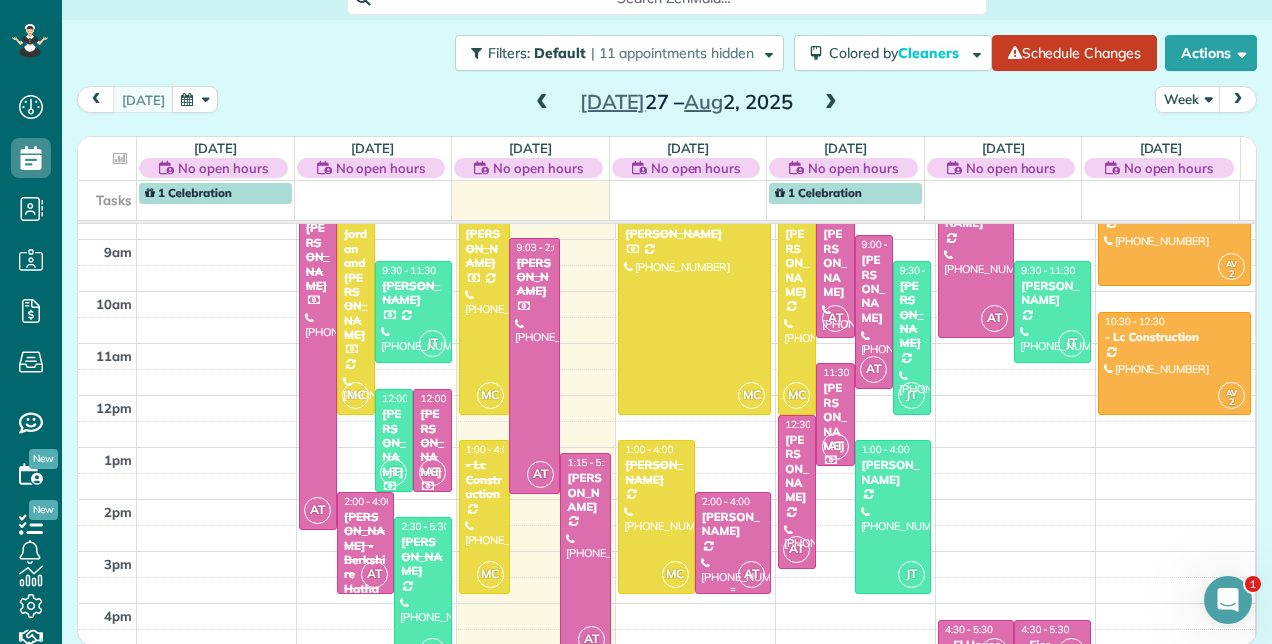 click at bounding box center (733, 543) 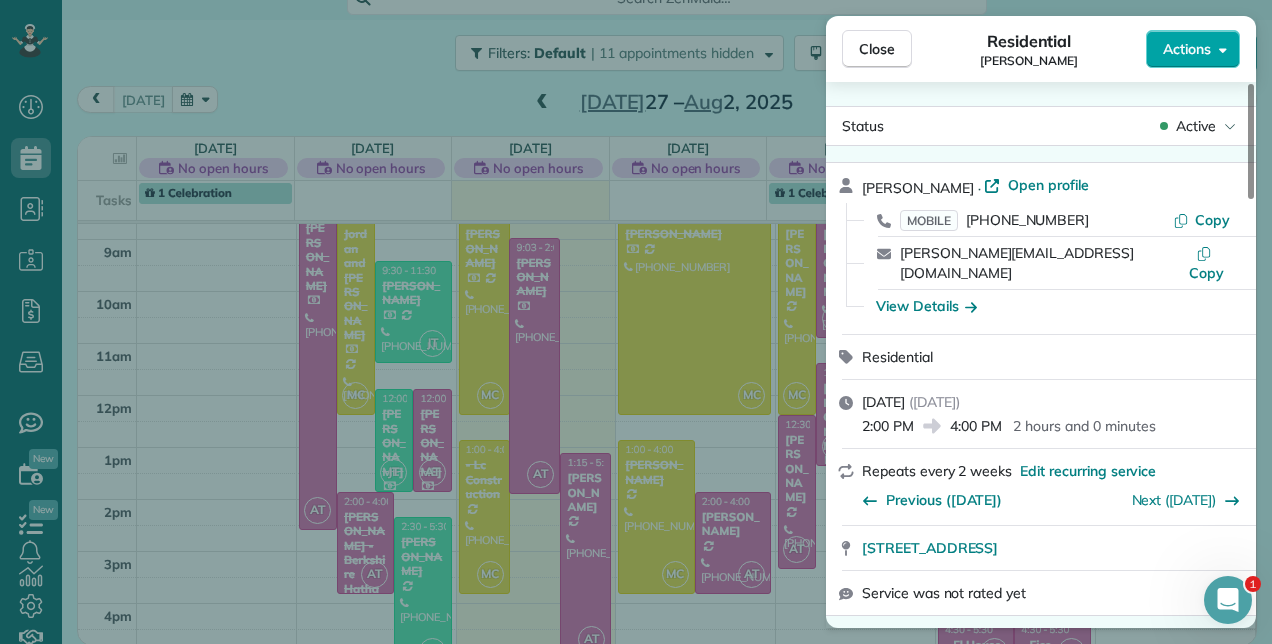 click on "Actions" at bounding box center [1187, 49] 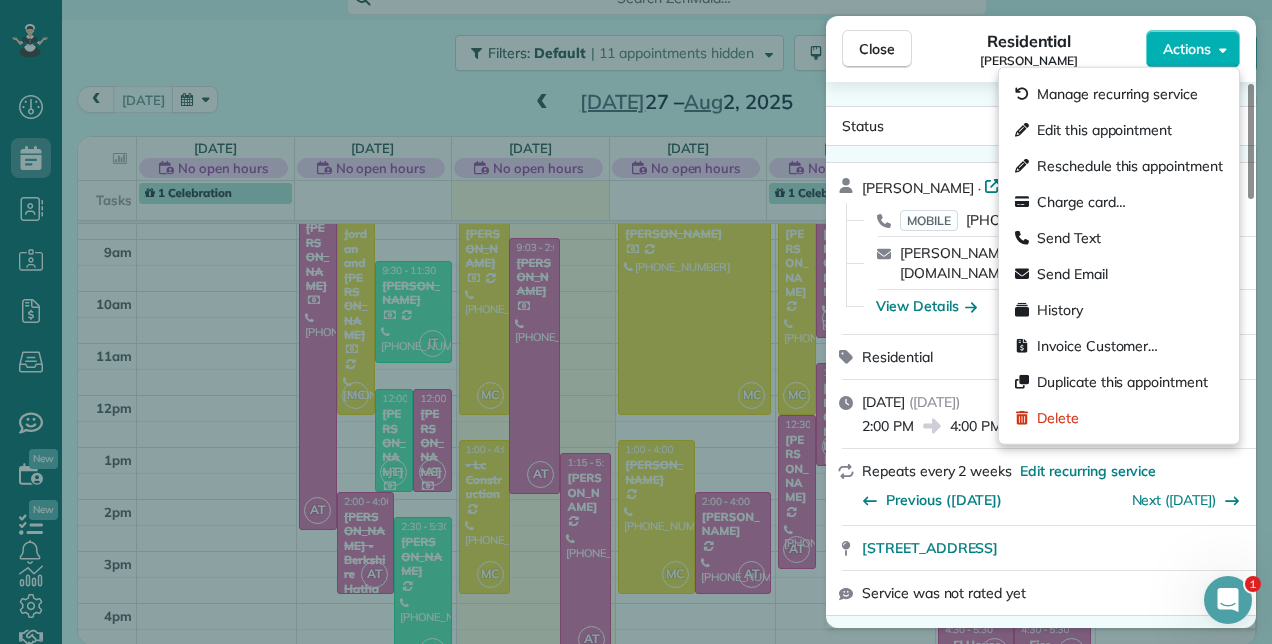 click on "Edit this appointment" at bounding box center (1119, 130) 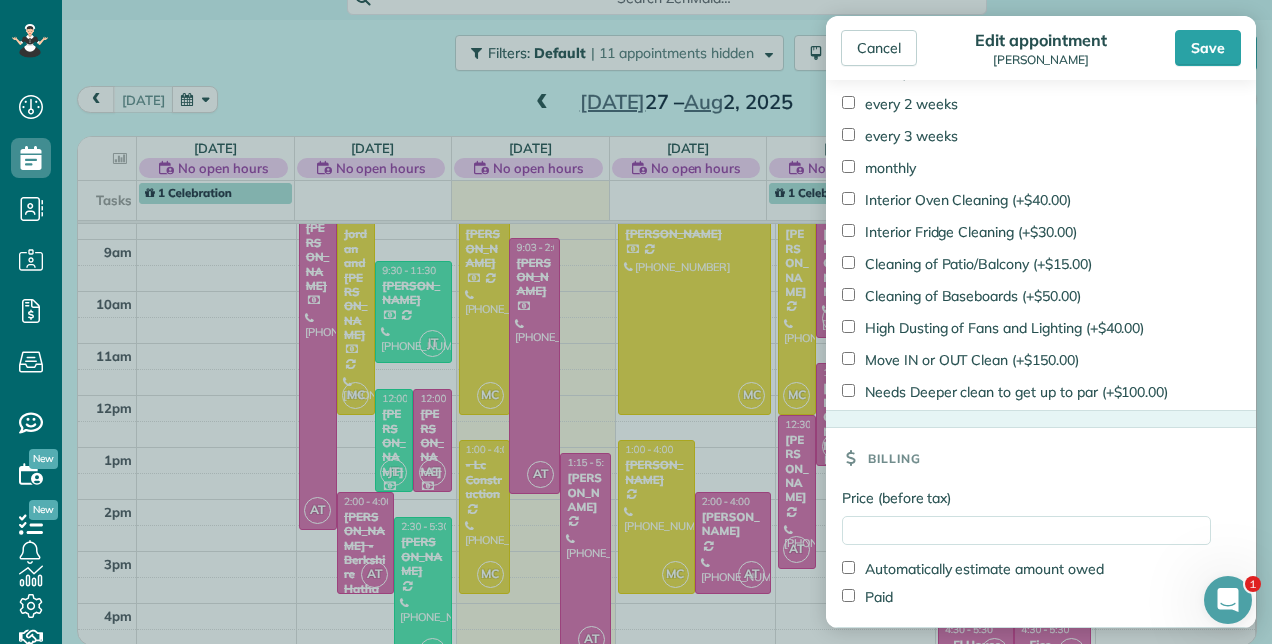 scroll, scrollTop: 1465, scrollLeft: 0, axis: vertical 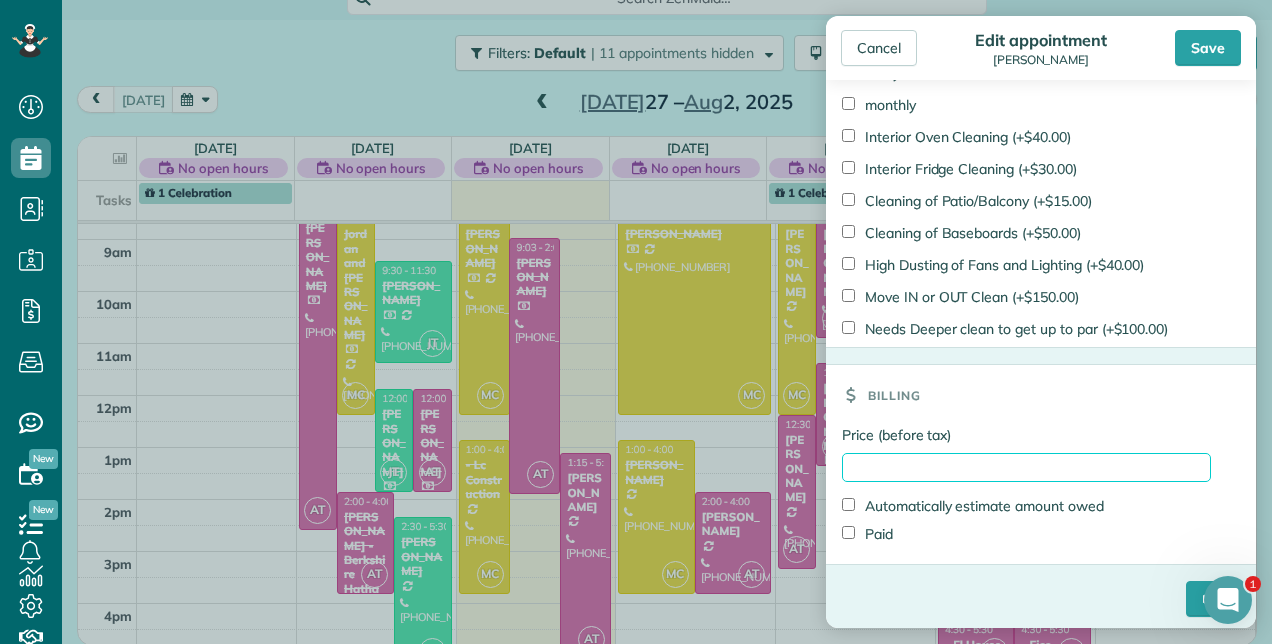 click on "Price (before tax)" at bounding box center [1026, 467] 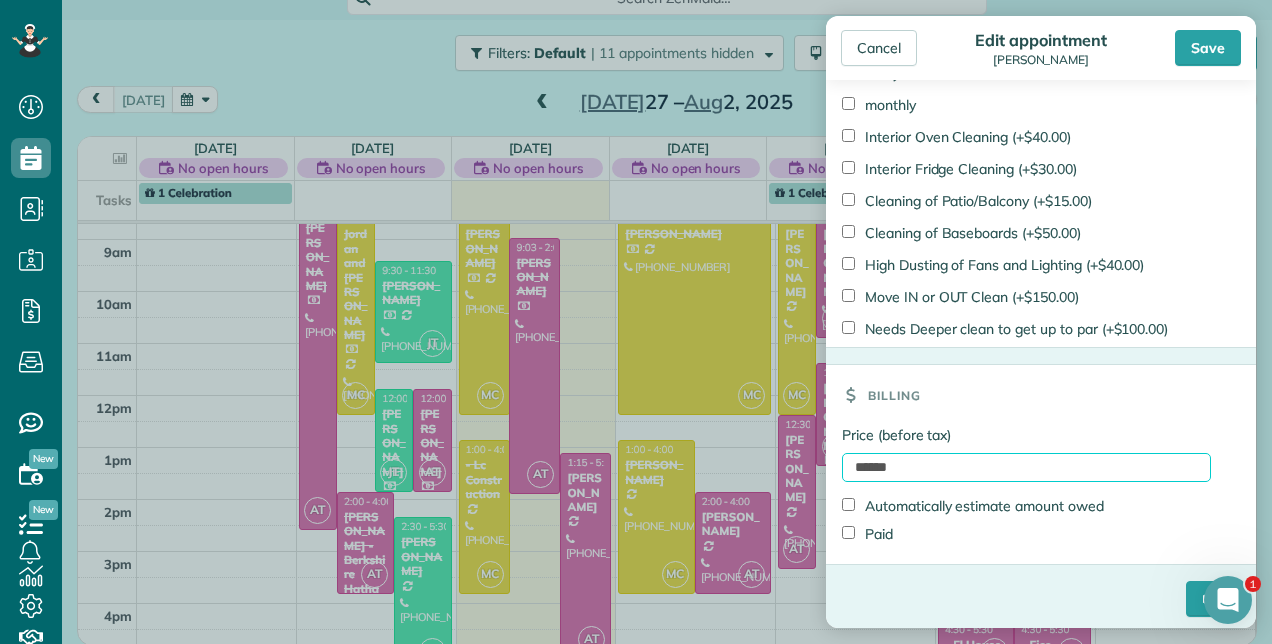 type on "******" 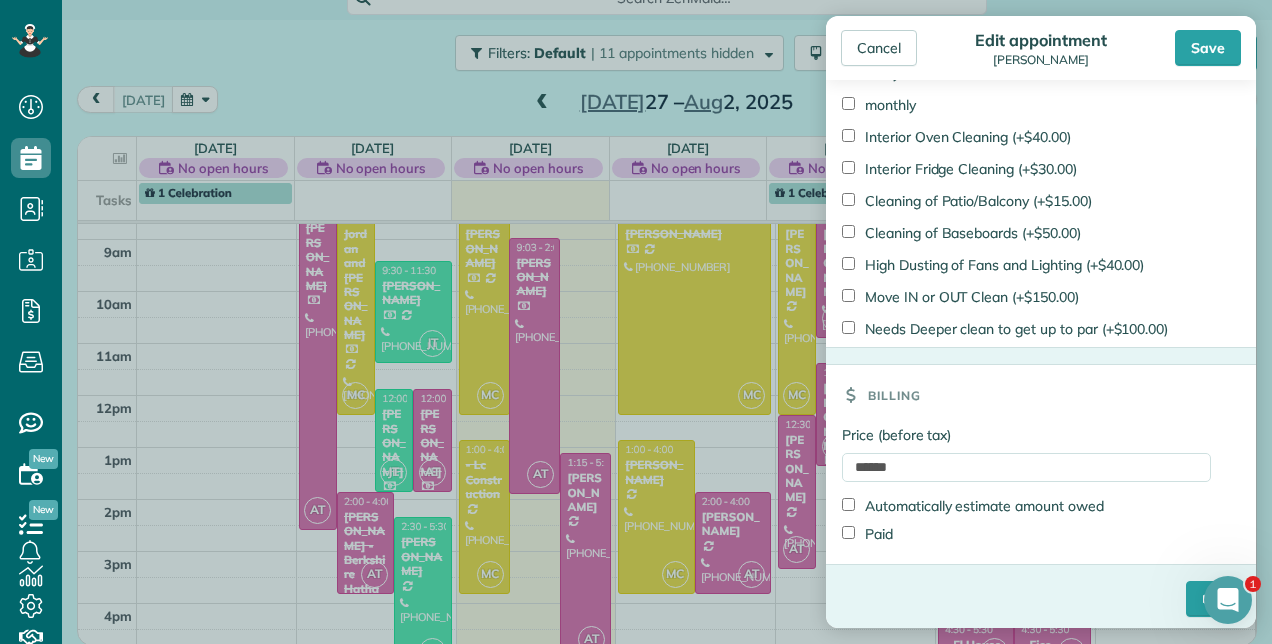 click on "Paid" at bounding box center (867, 534) 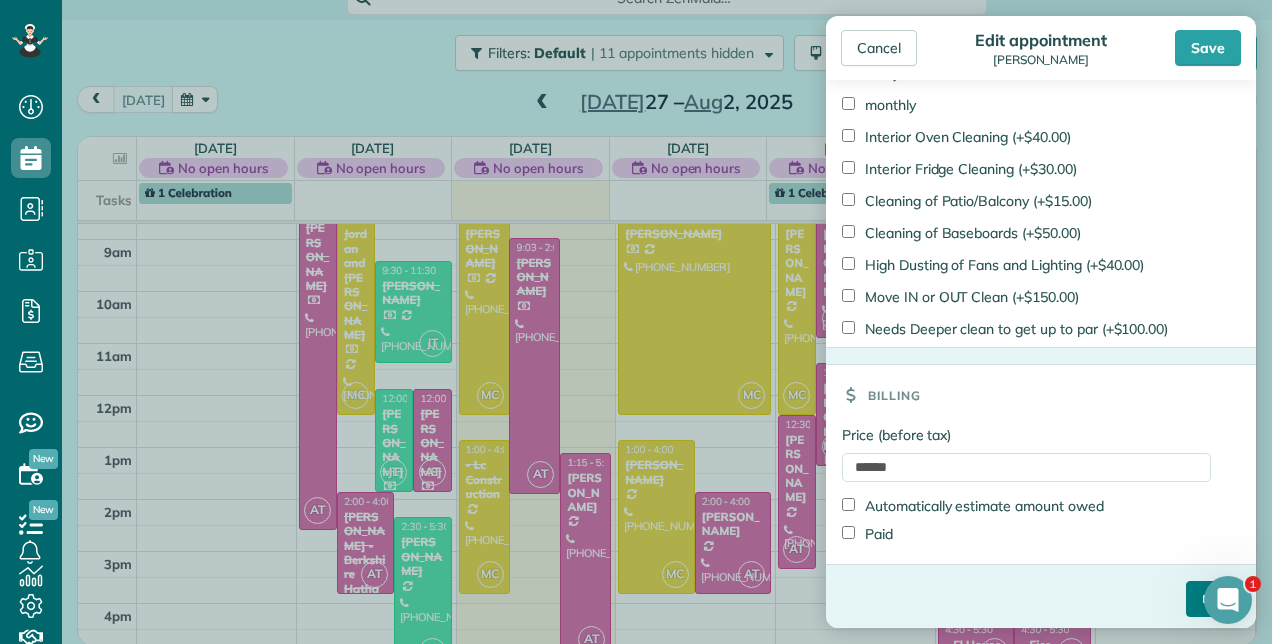 click on "****" at bounding box center (1213, 599) 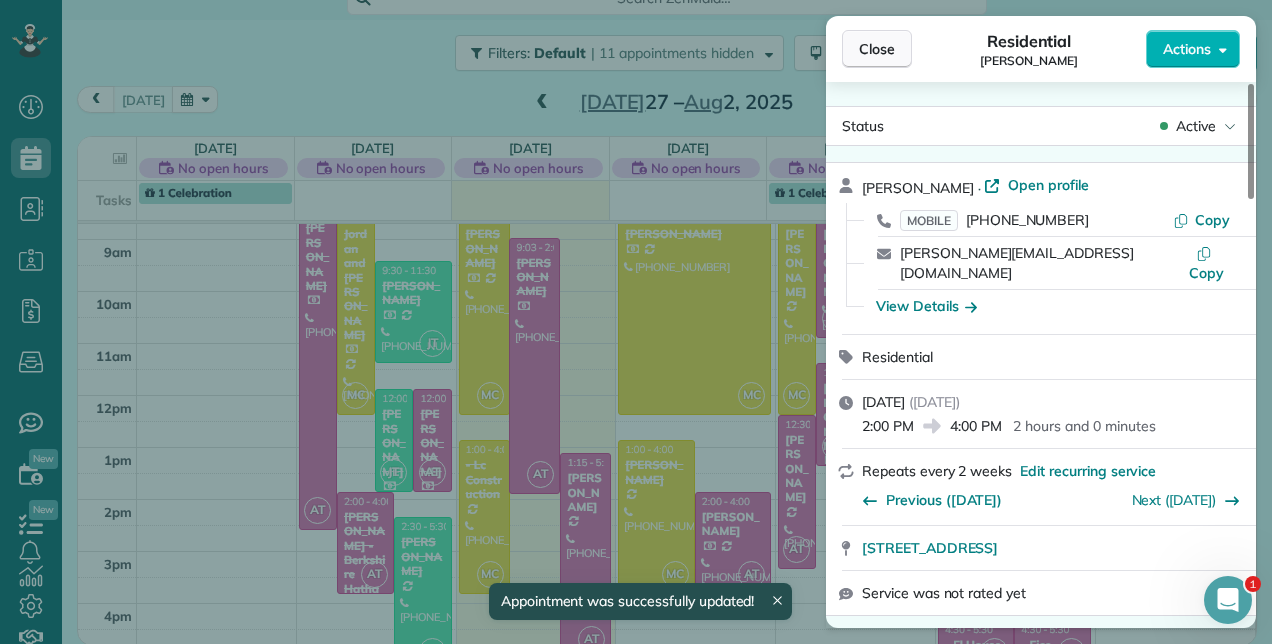 click on "Close" at bounding box center (877, 49) 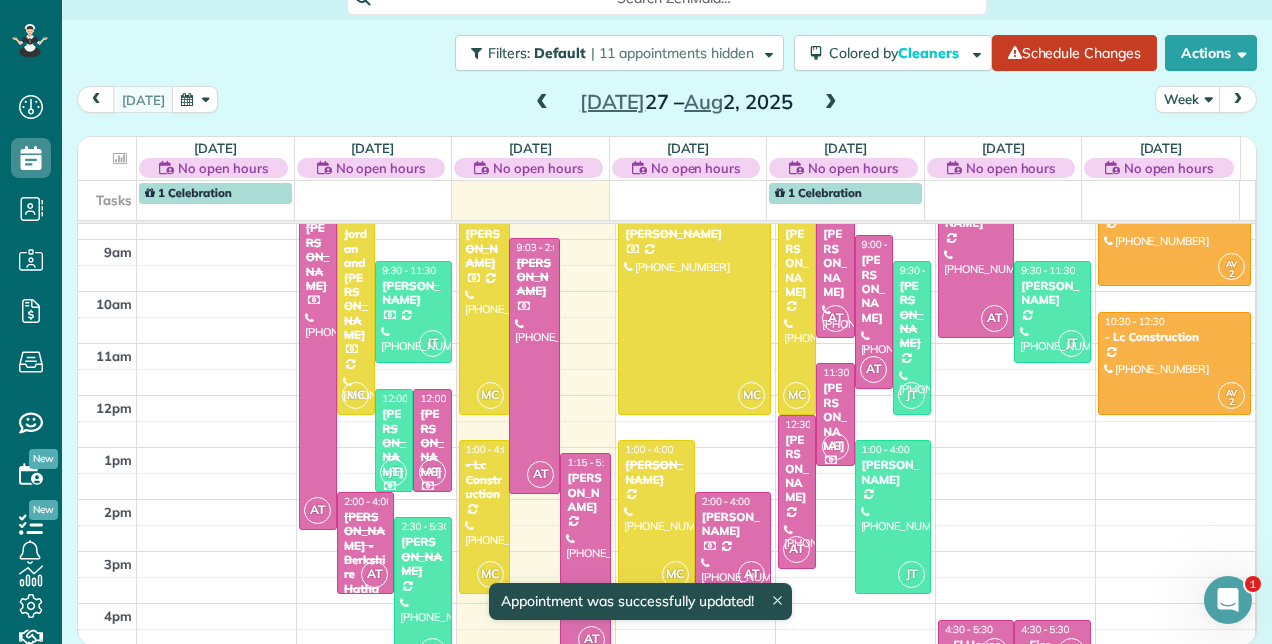 click on "[PERSON_NAME]" at bounding box center (733, 524) 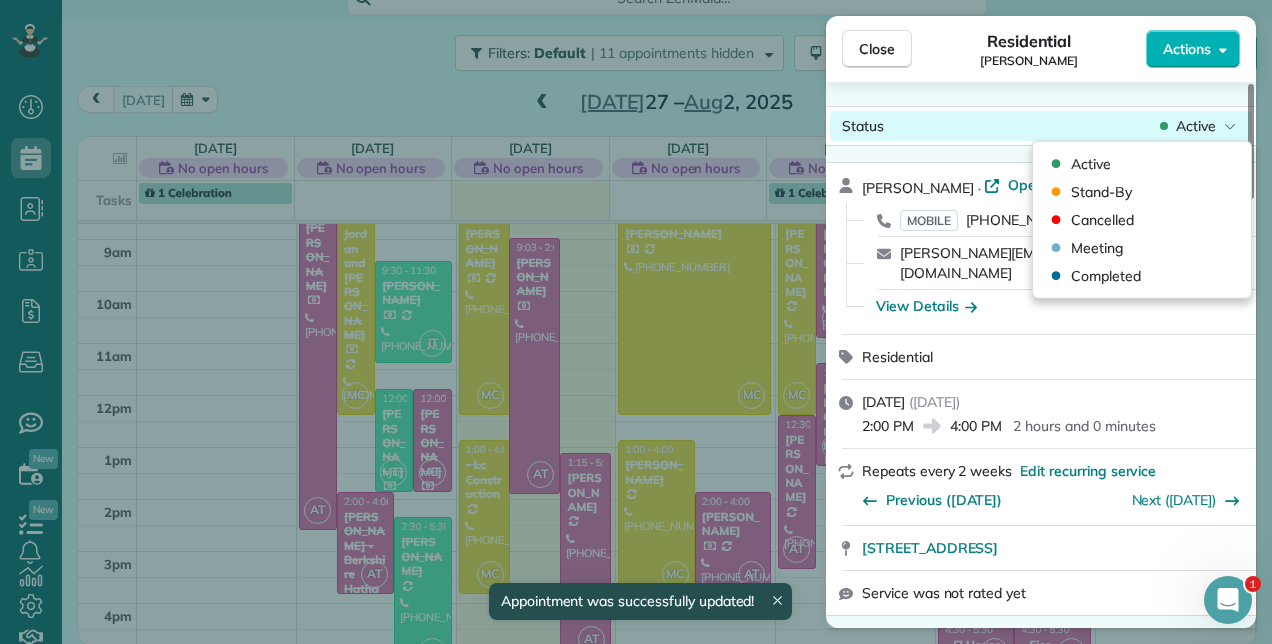 click on "Active" at bounding box center [1198, 126] 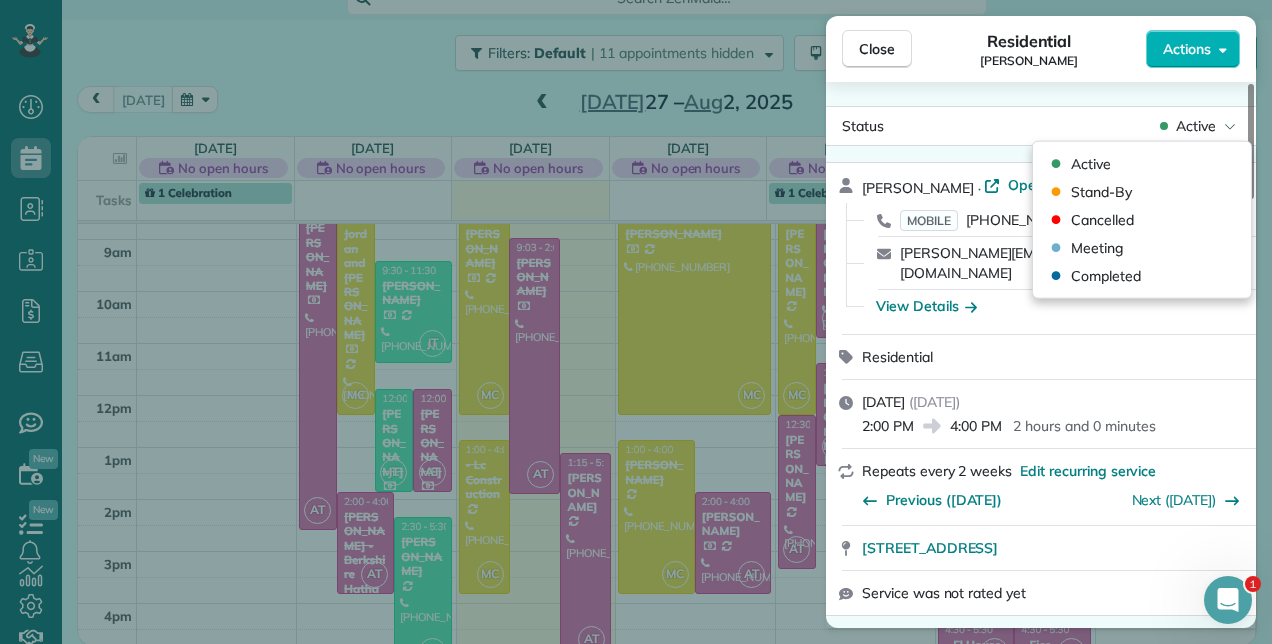 click on "Active Stand-By Cancelled Meeting Completed" at bounding box center [1142, 220] 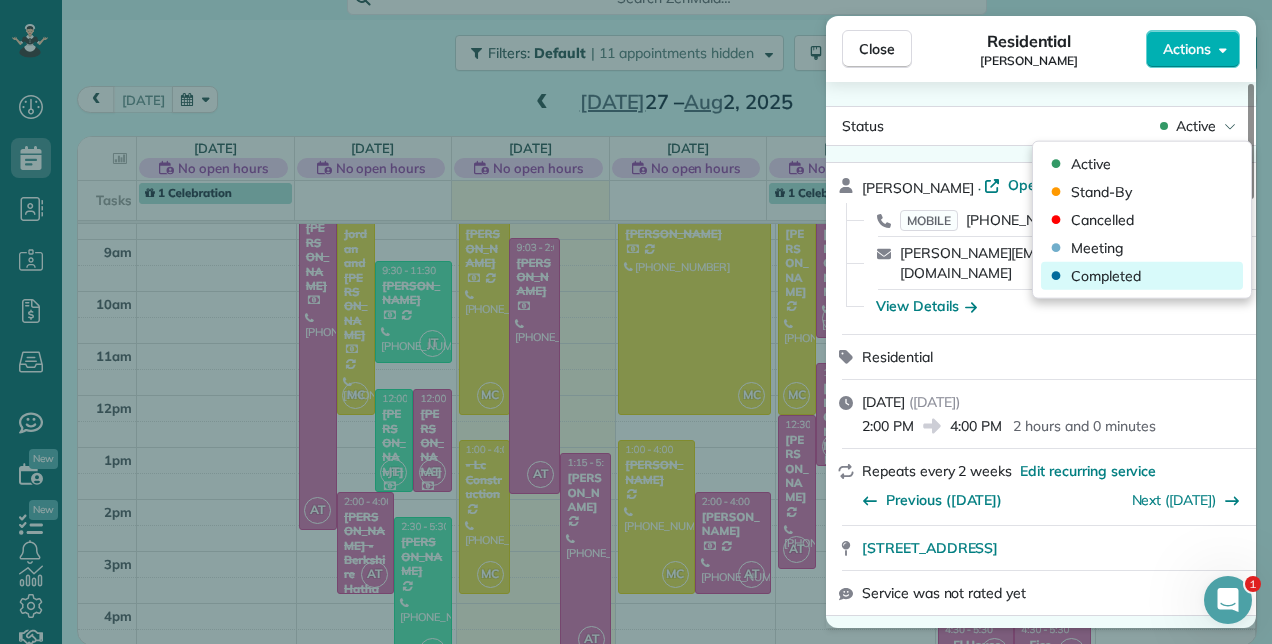 click on "Completed" at bounding box center (1142, 276) 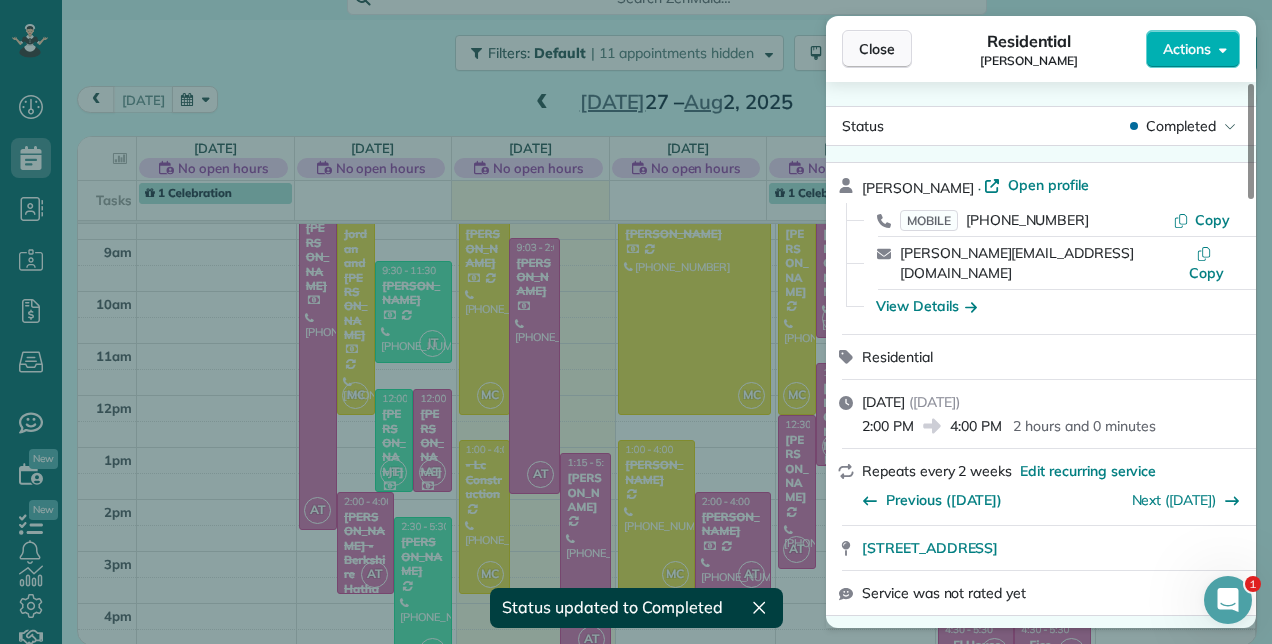 click on "Close" at bounding box center (877, 49) 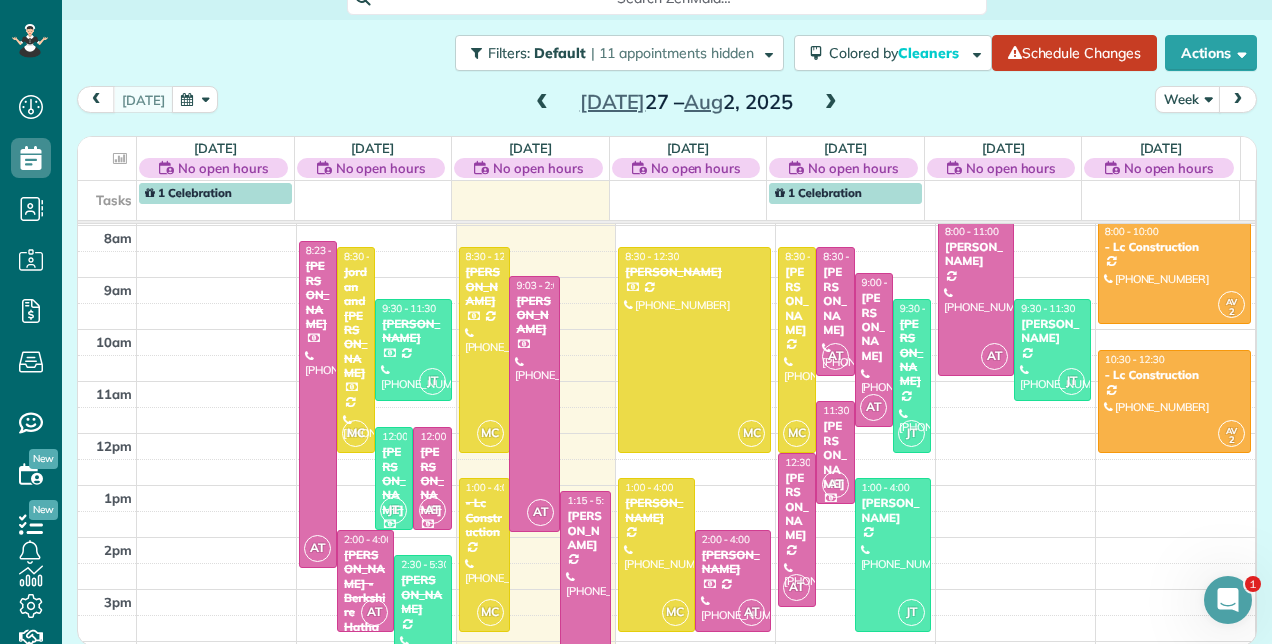 scroll, scrollTop: 448, scrollLeft: 0, axis: vertical 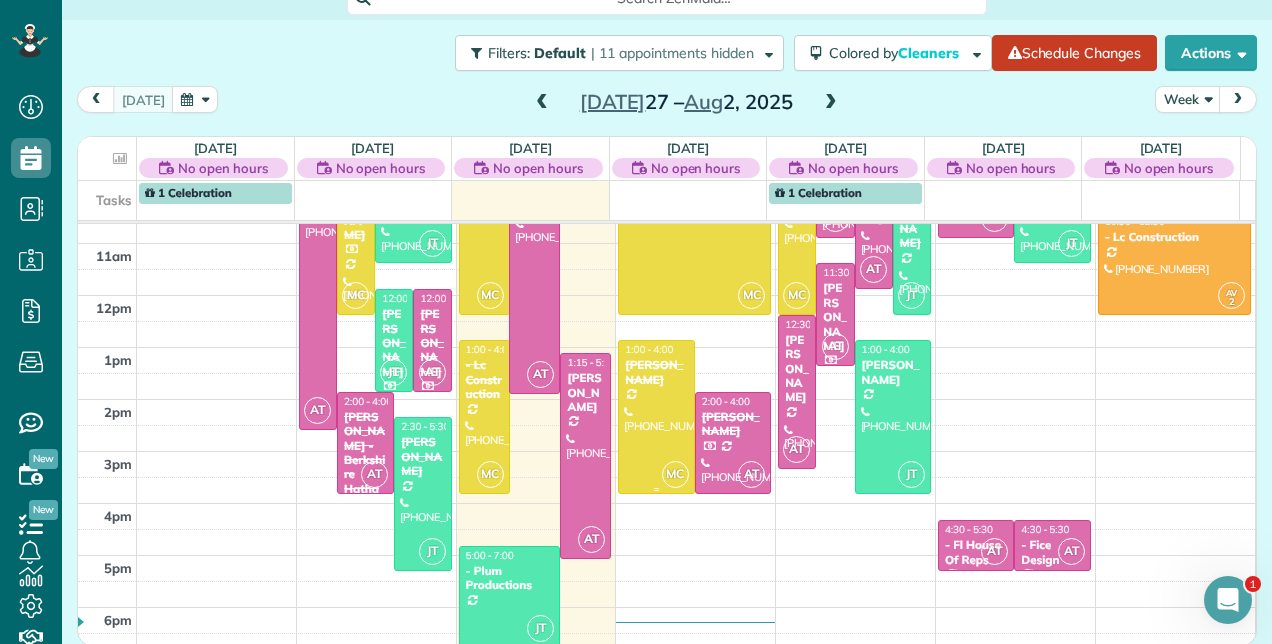 click at bounding box center (656, 417) 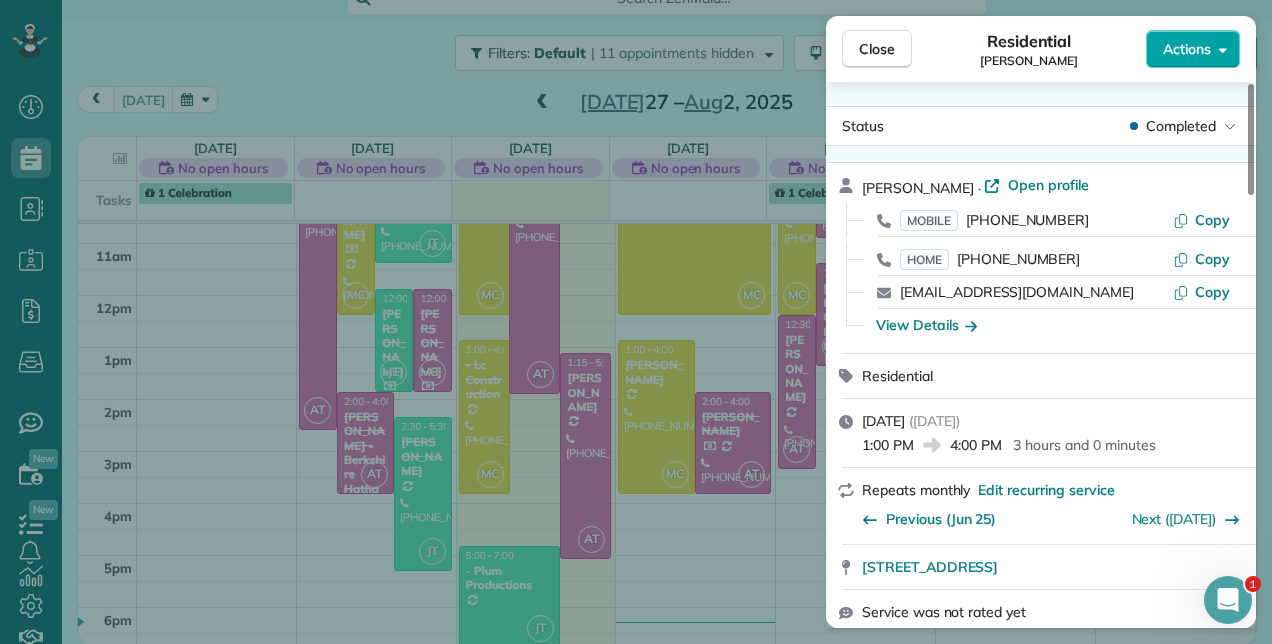 click 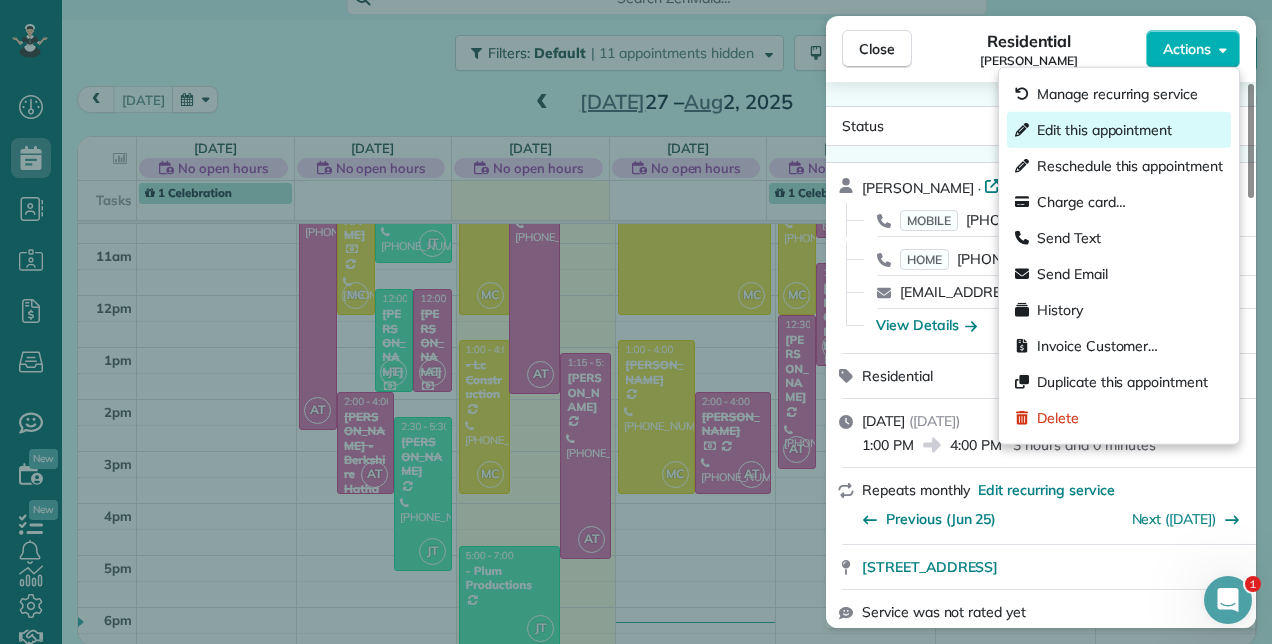 click on "Edit this appointment" at bounding box center [1104, 130] 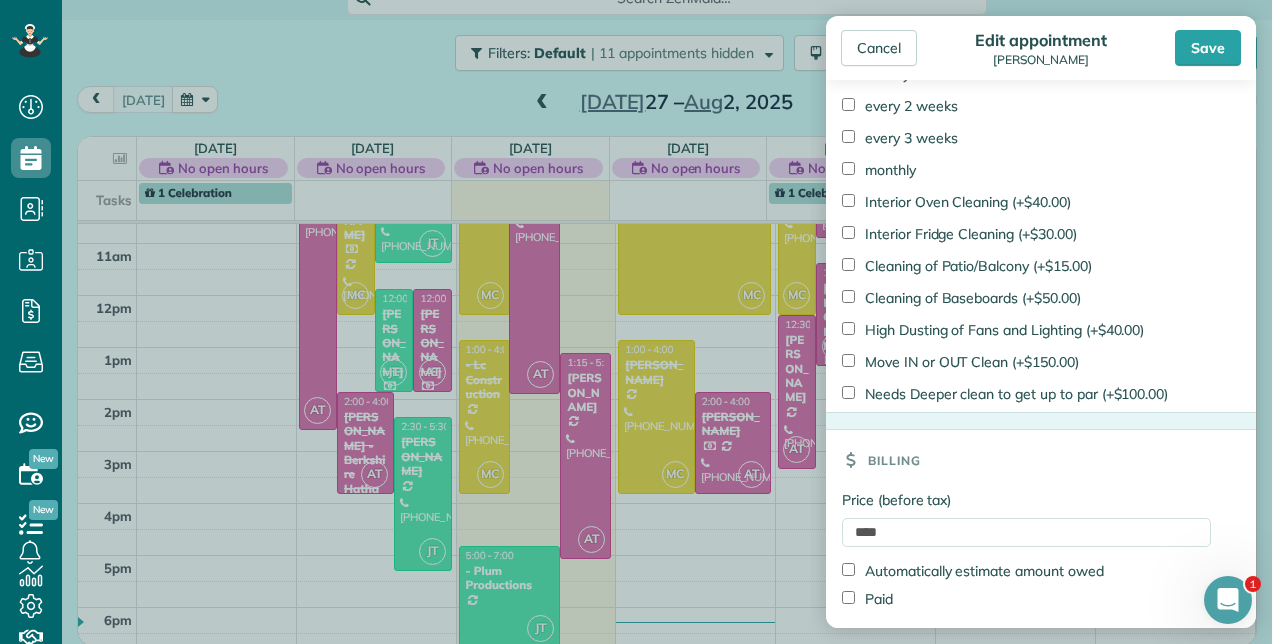 scroll, scrollTop: 1465, scrollLeft: 0, axis: vertical 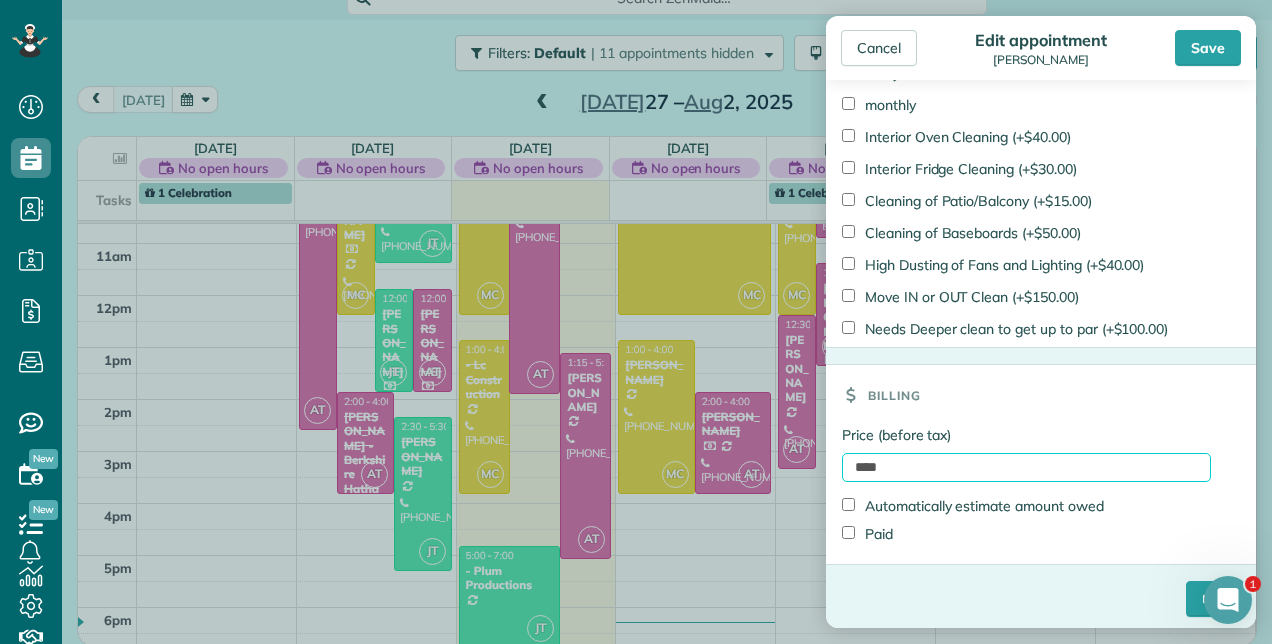 click on "****" at bounding box center [1026, 467] 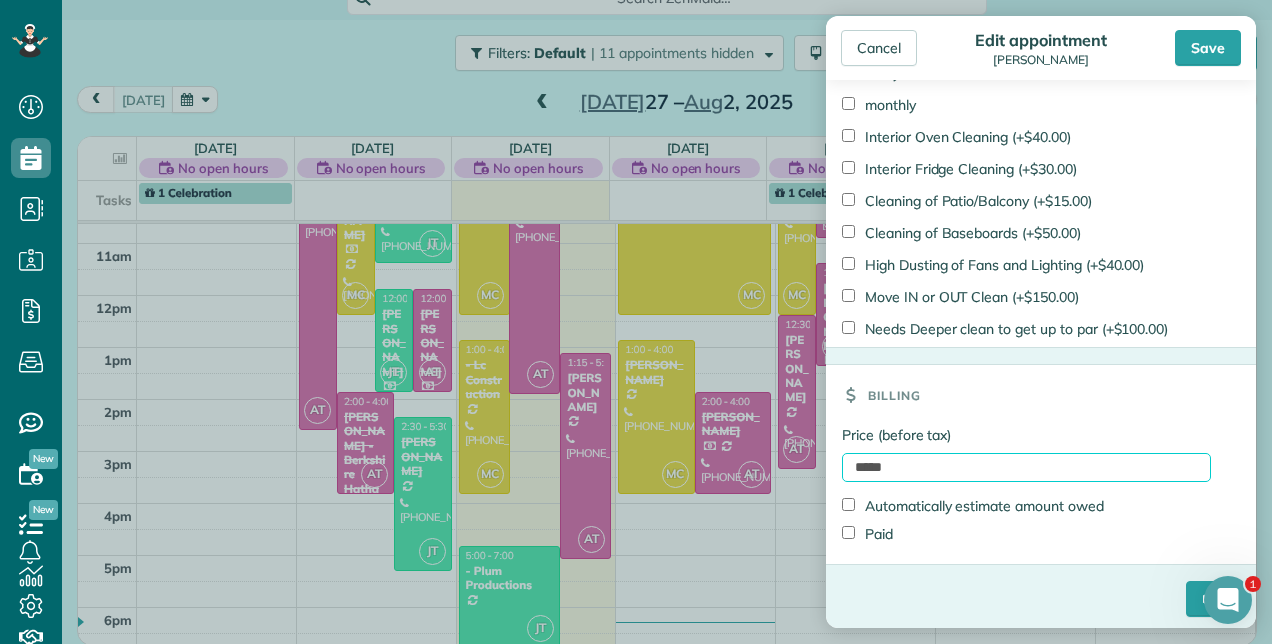 type on "*****" 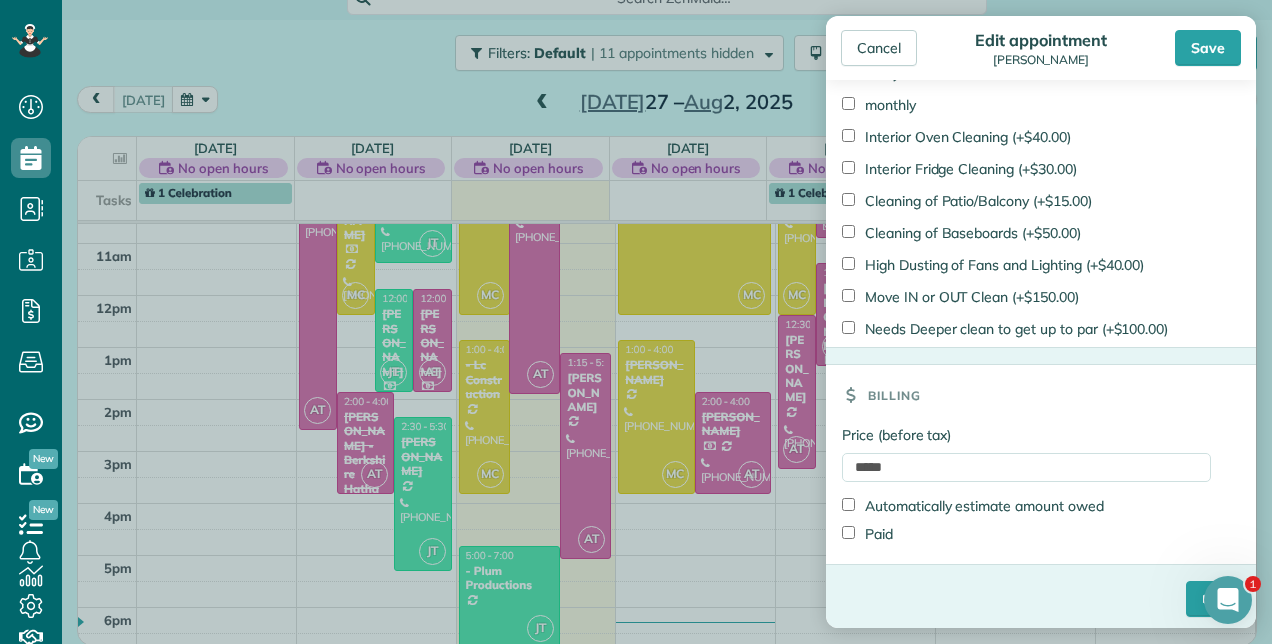 click on "Paid" at bounding box center (867, 534) 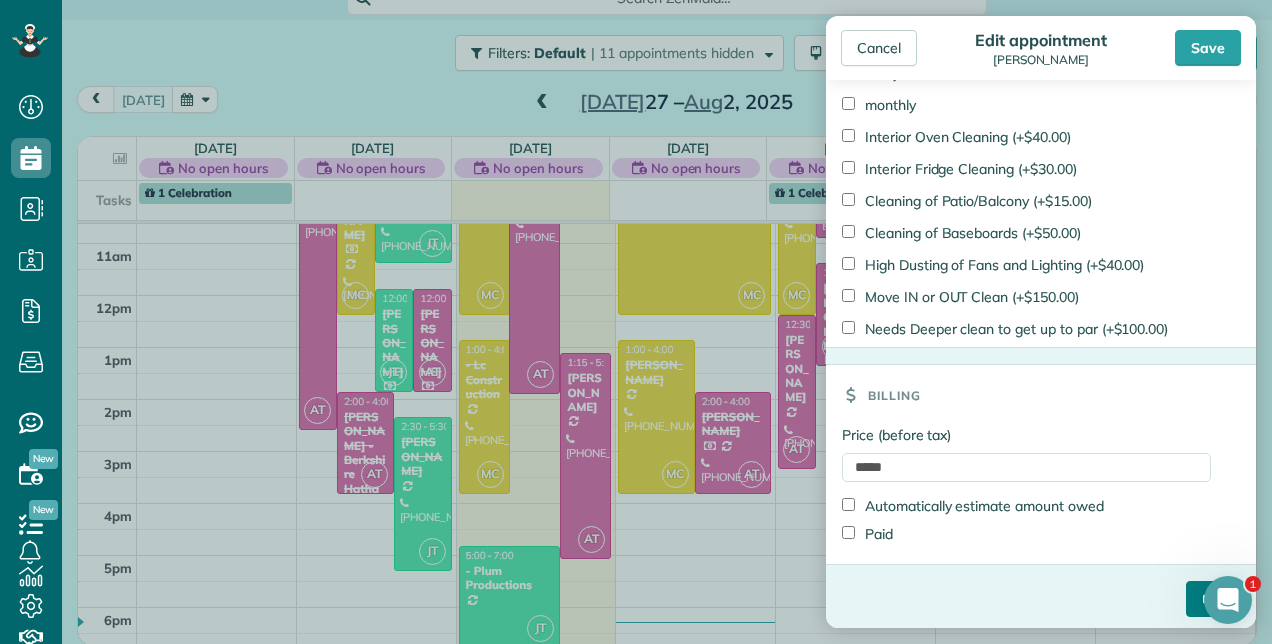 click on "****" at bounding box center [1213, 599] 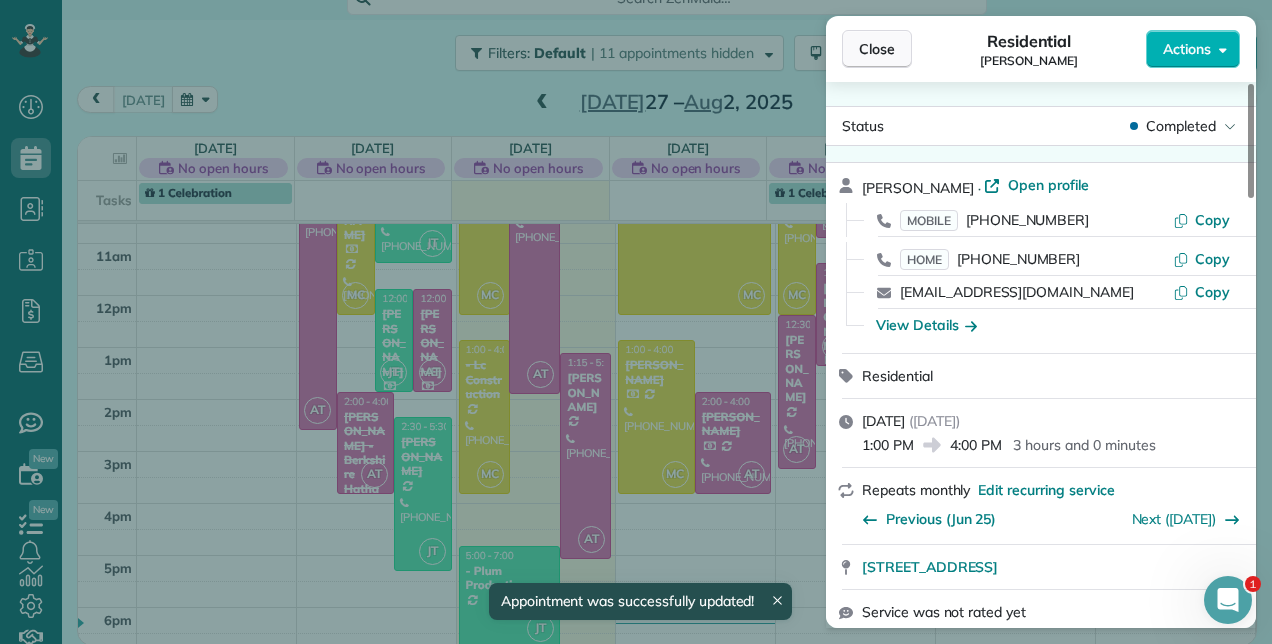 click on "Close" at bounding box center [877, 49] 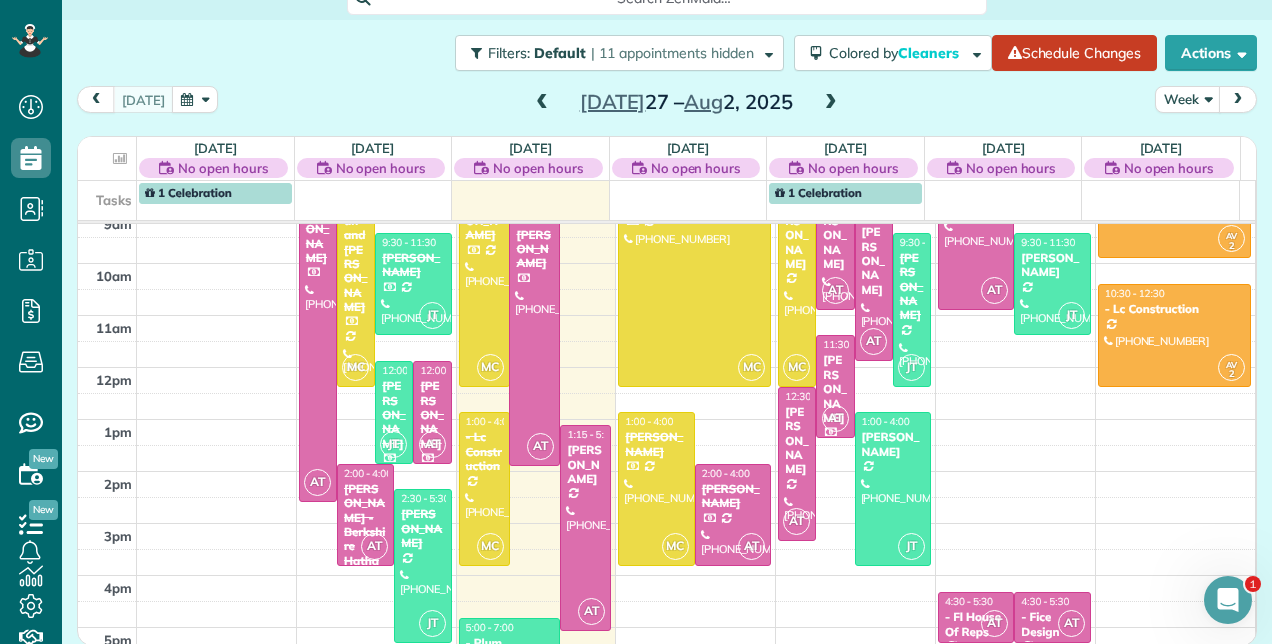 scroll, scrollTop: 348, scrollLeft: 0, axis: vertical 